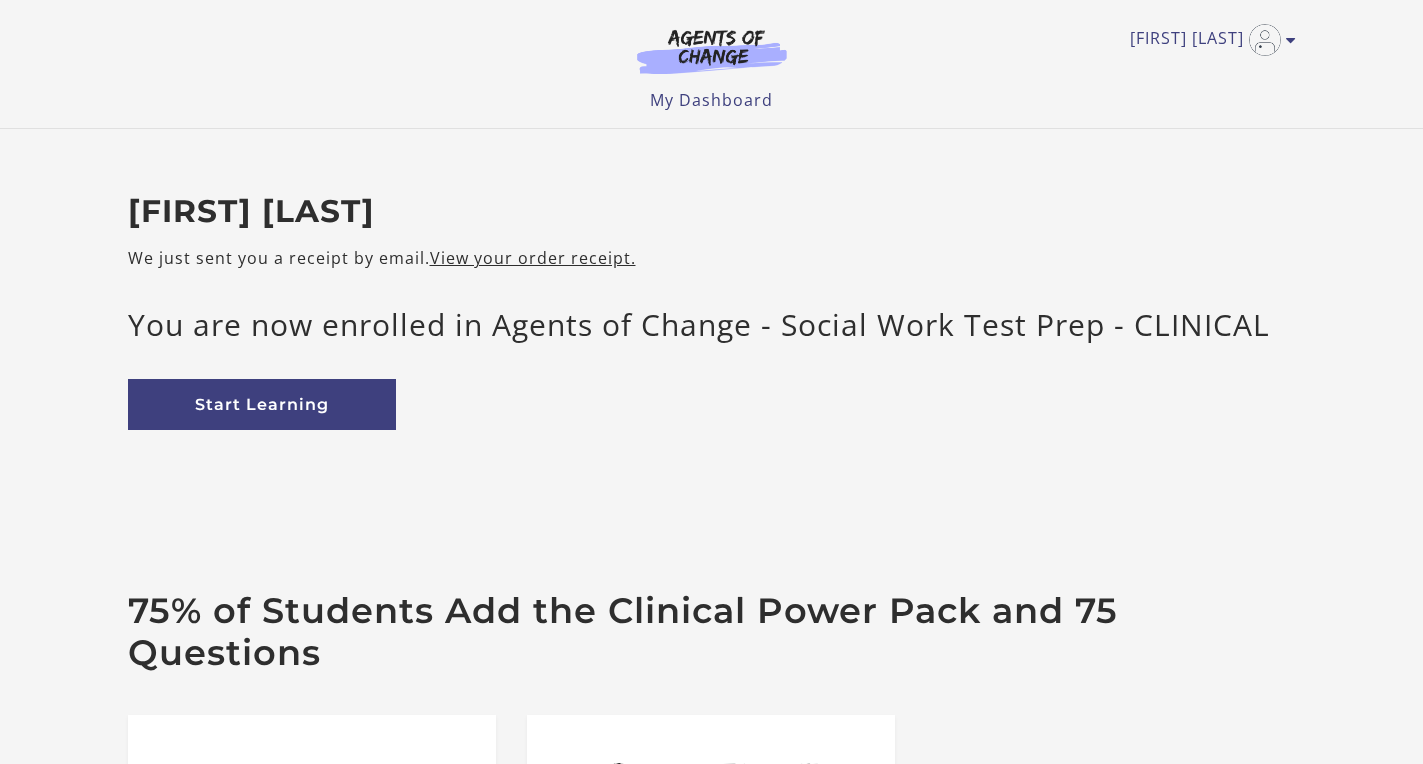 scroll, scrollTop: 0, scrollLeft: 0, axis: both 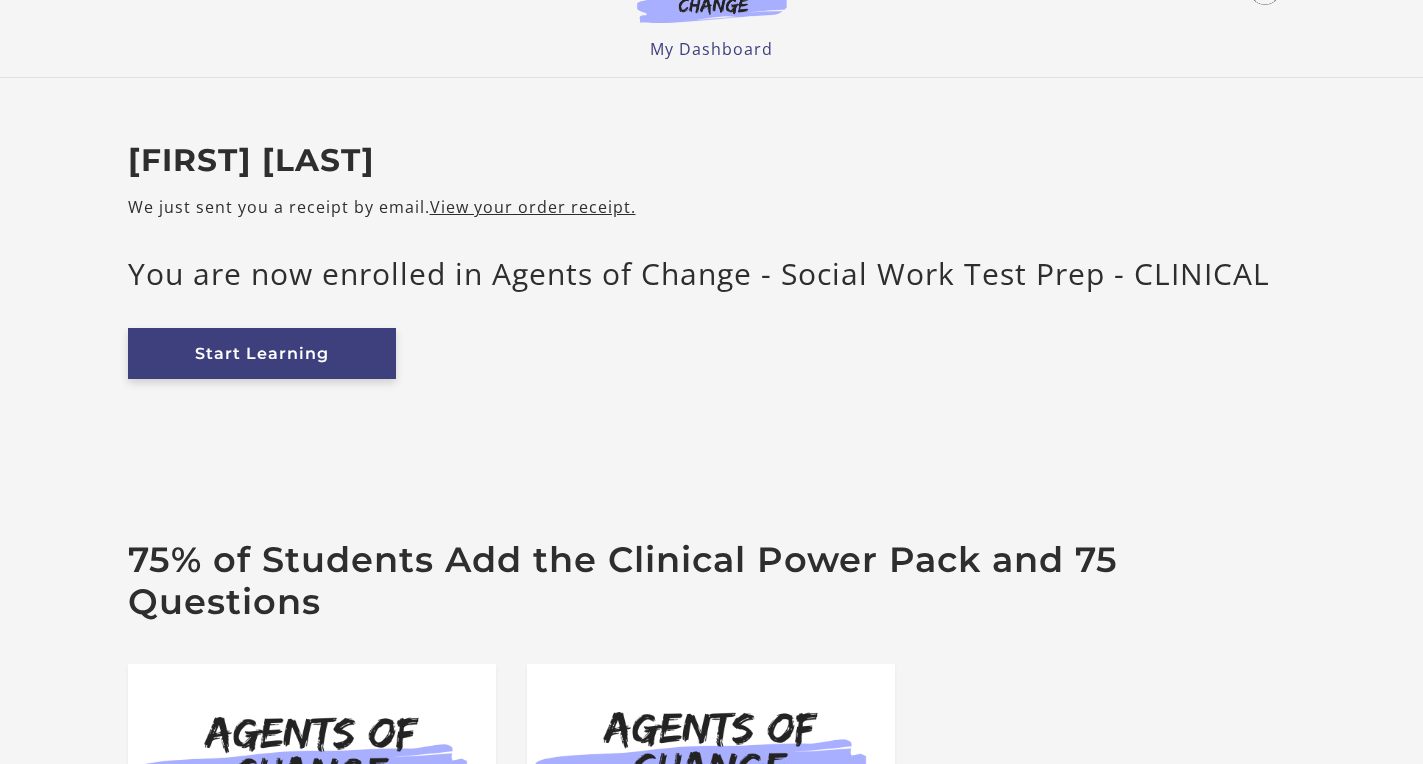 click on "Start Learning" at bounding box center (262, 353) 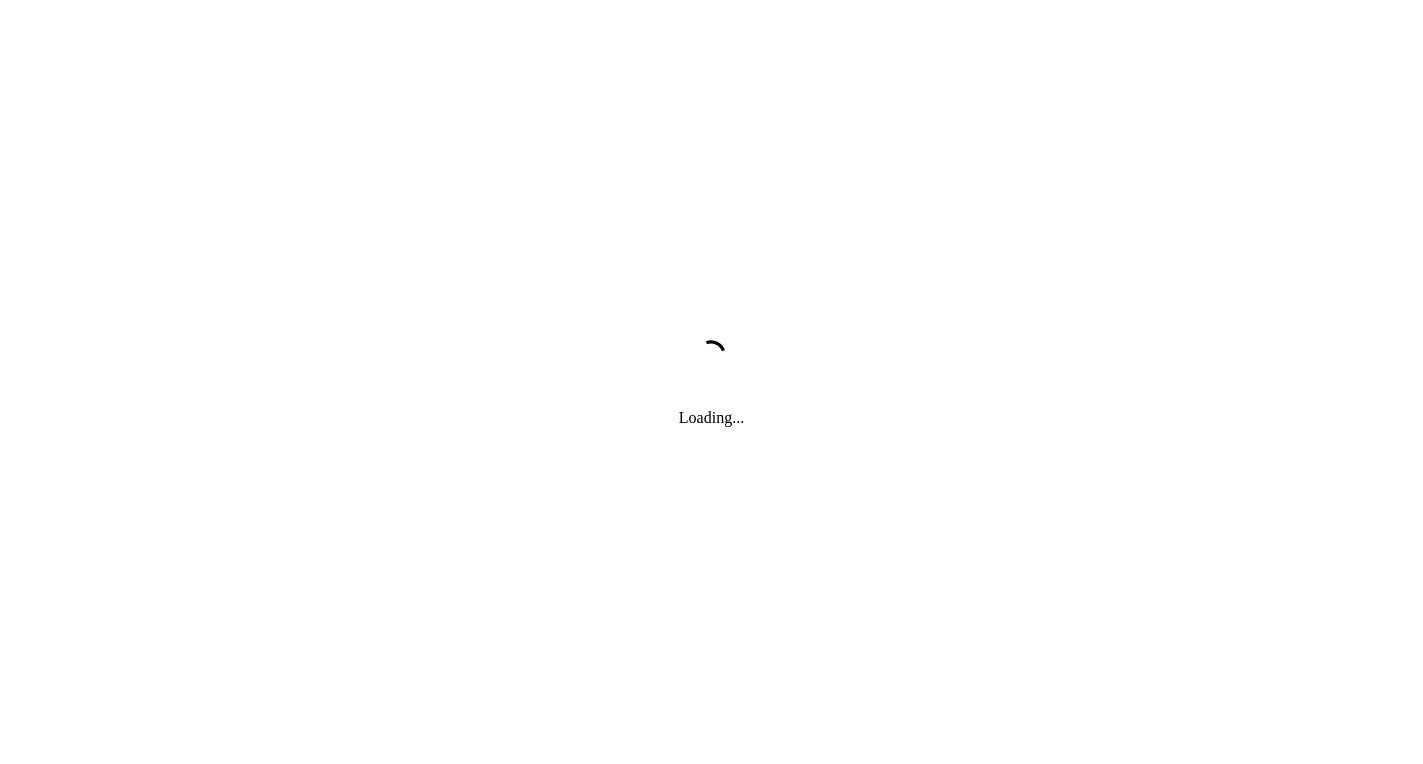 scroll, scrollTop: 0, scrollLeft: 0, axis: both 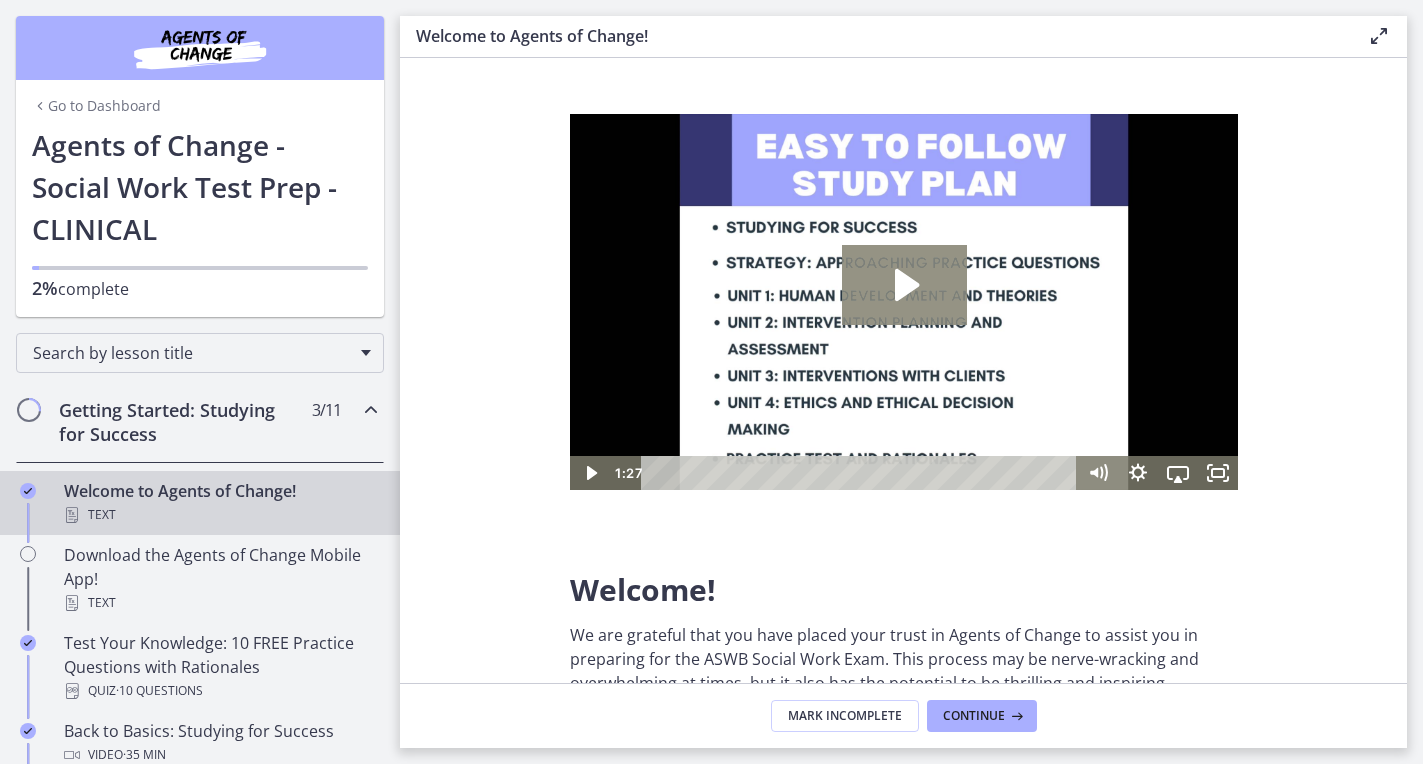 click 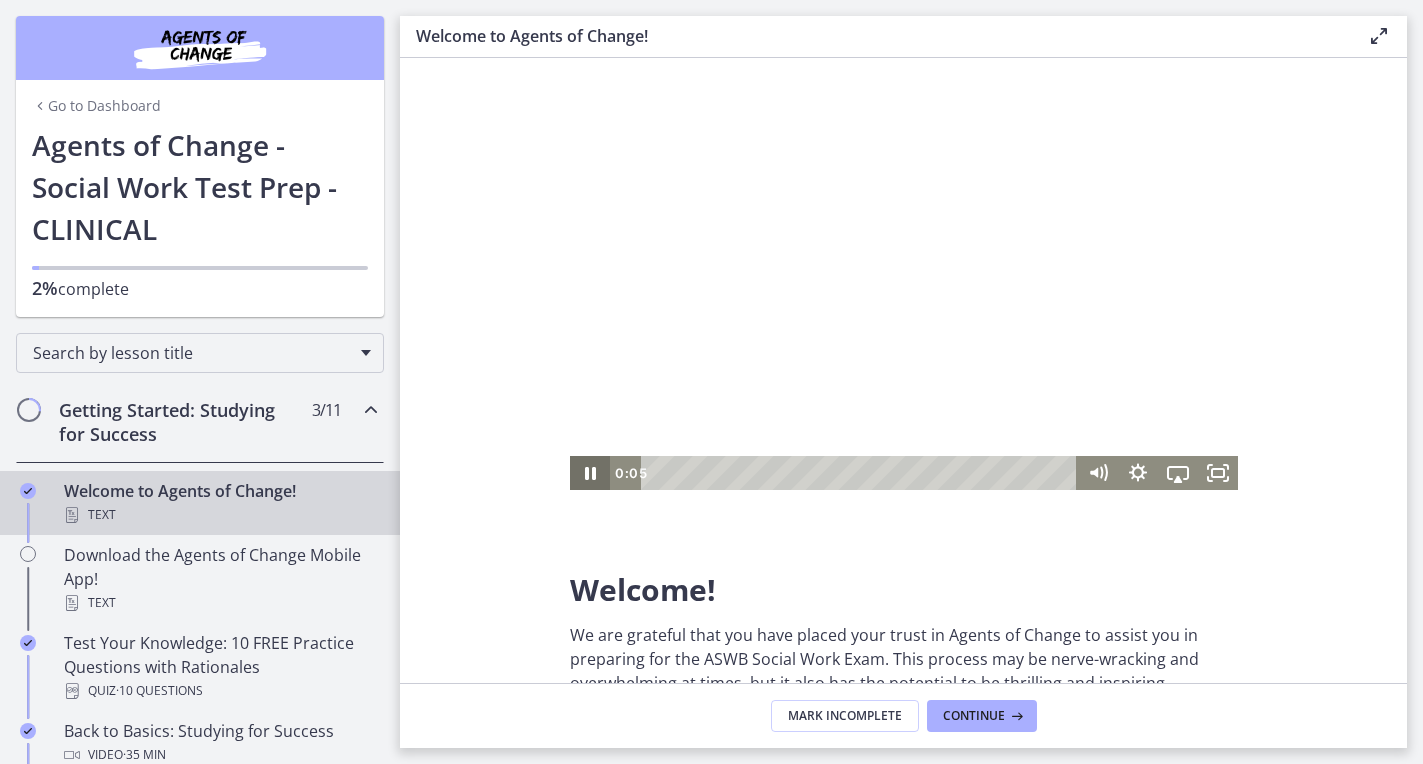 click 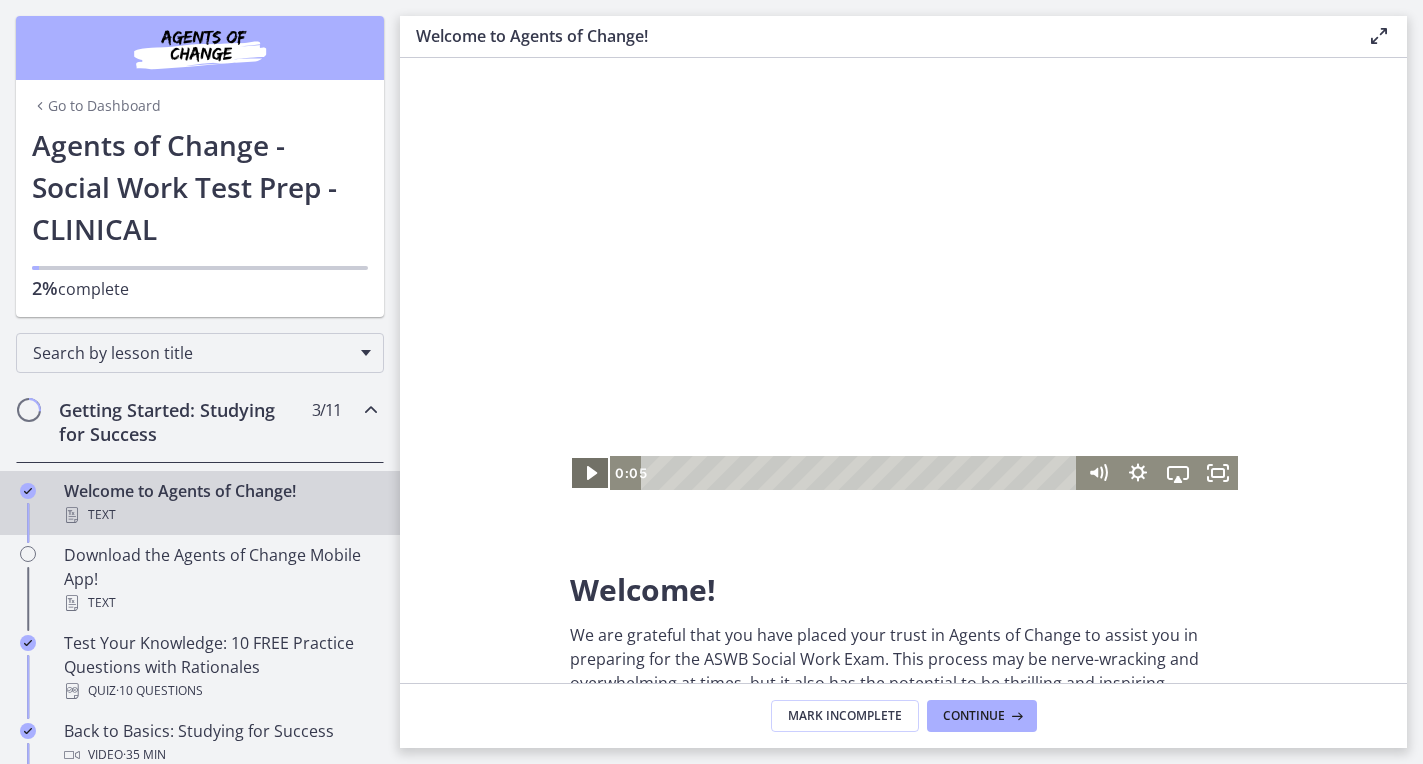 click 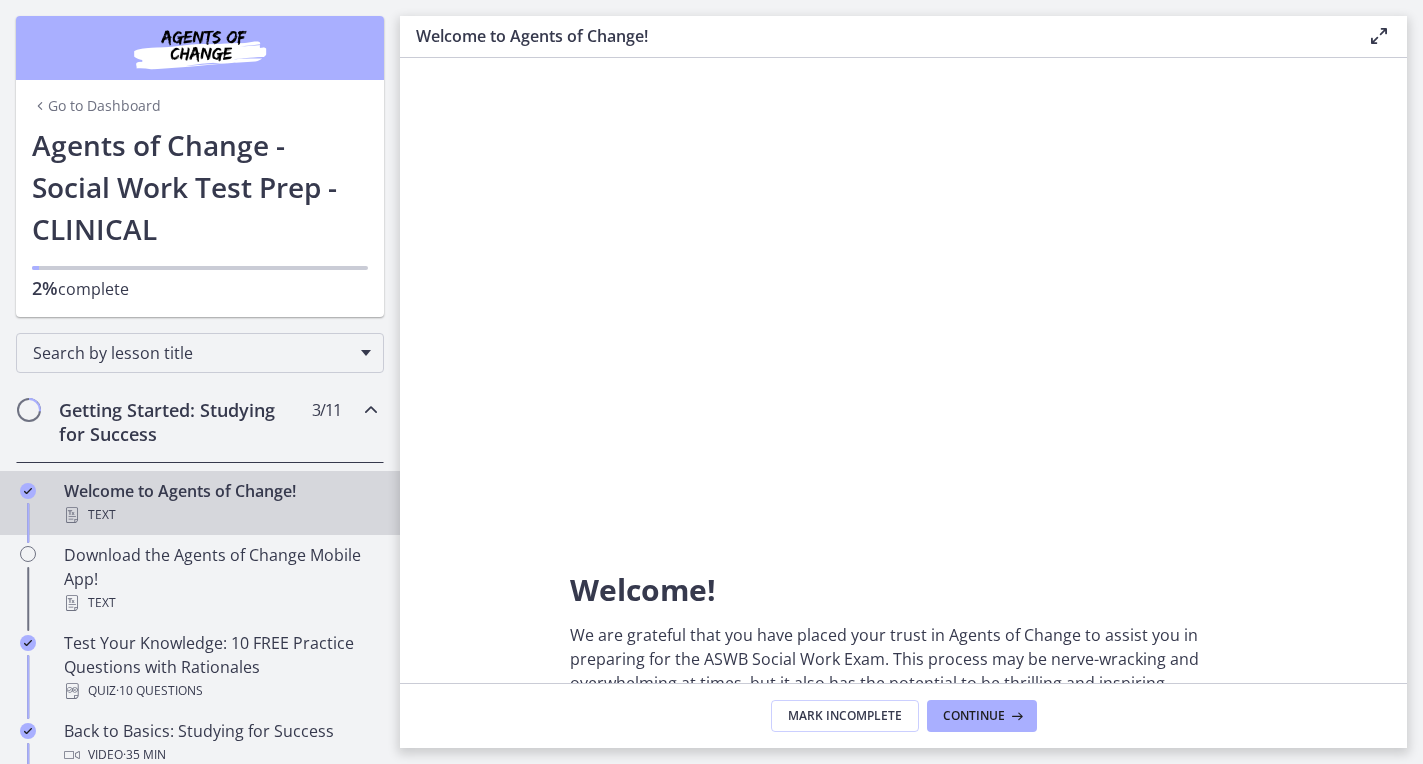 scroll, scrollTop: 0, scrollLeft: 0, axis: both 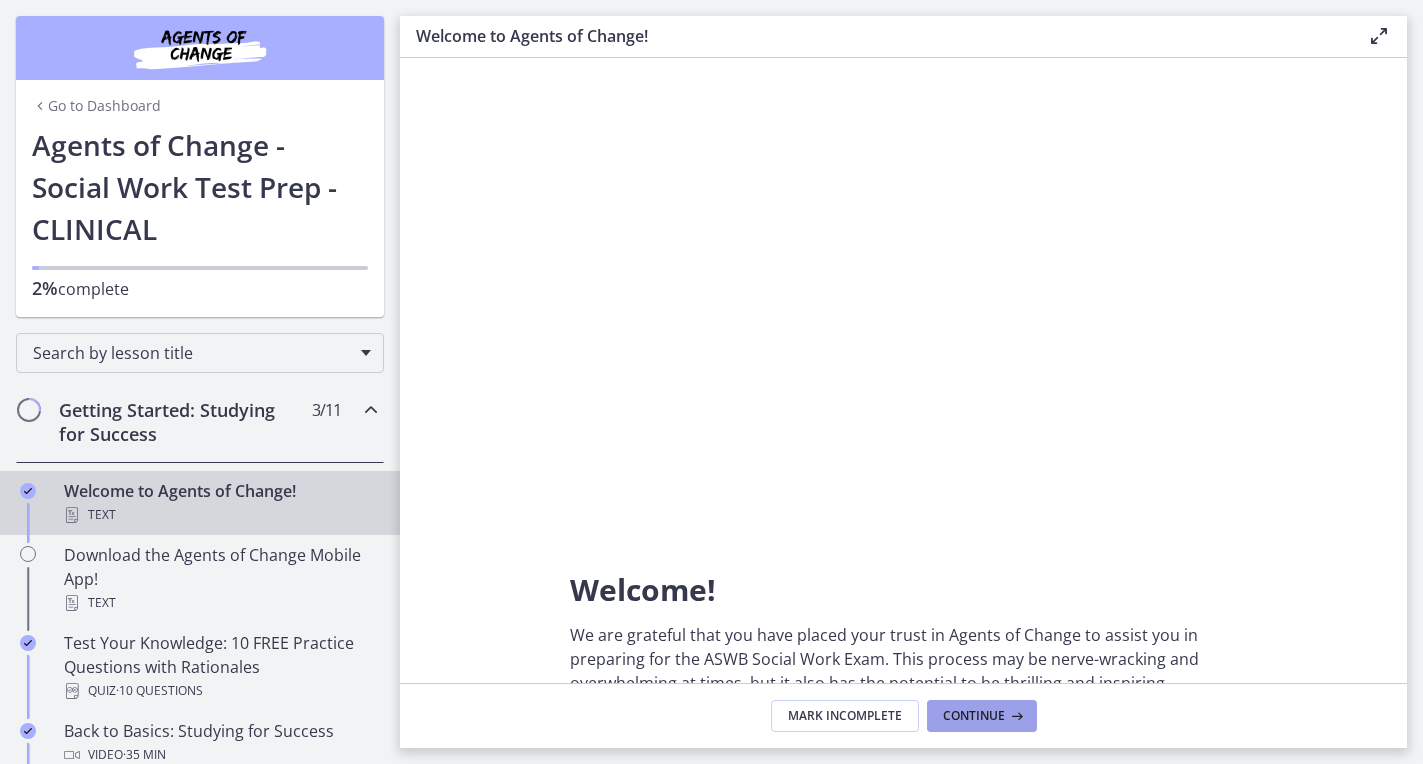 click on "Continue" at bounding box center [974, 716] 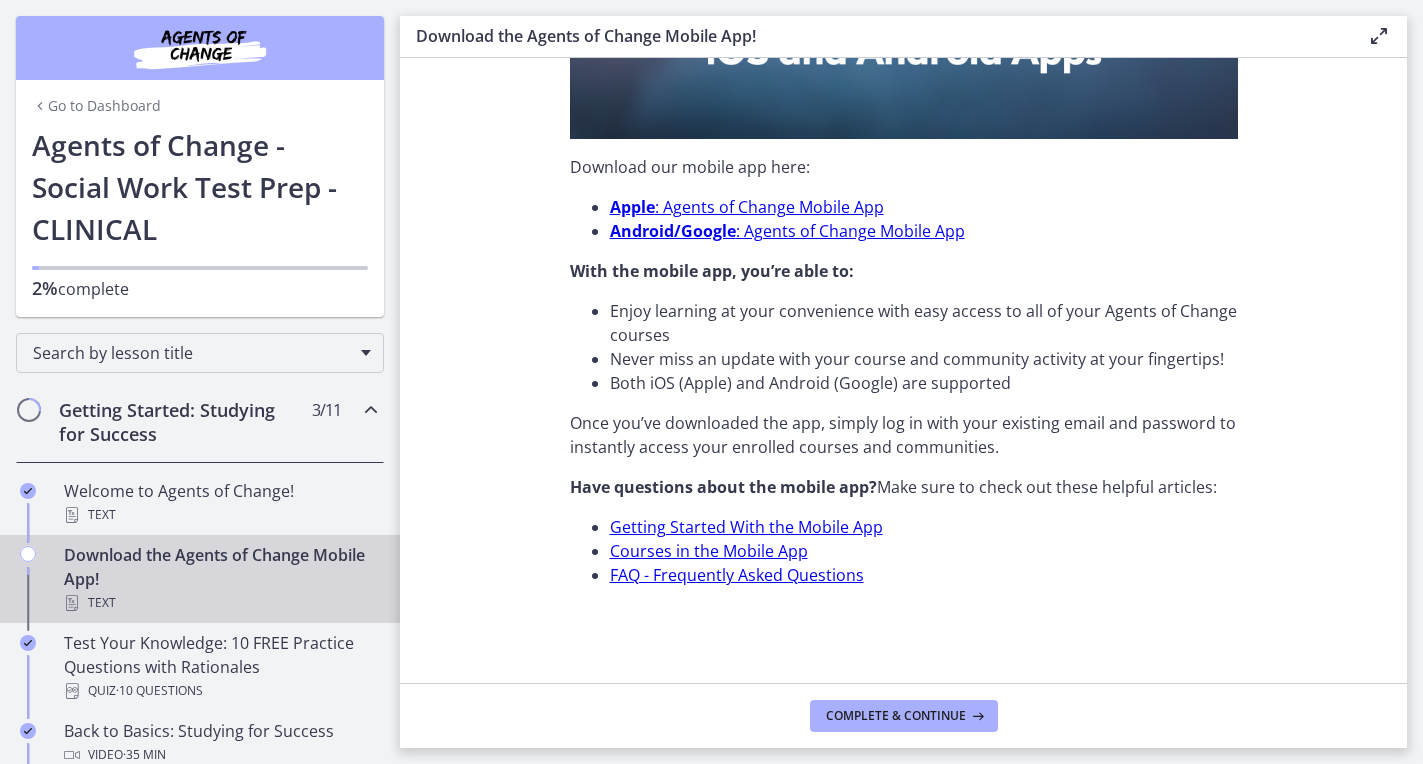 scroll, scrollTop: 602, scrollLeft: 0, axis: vertical 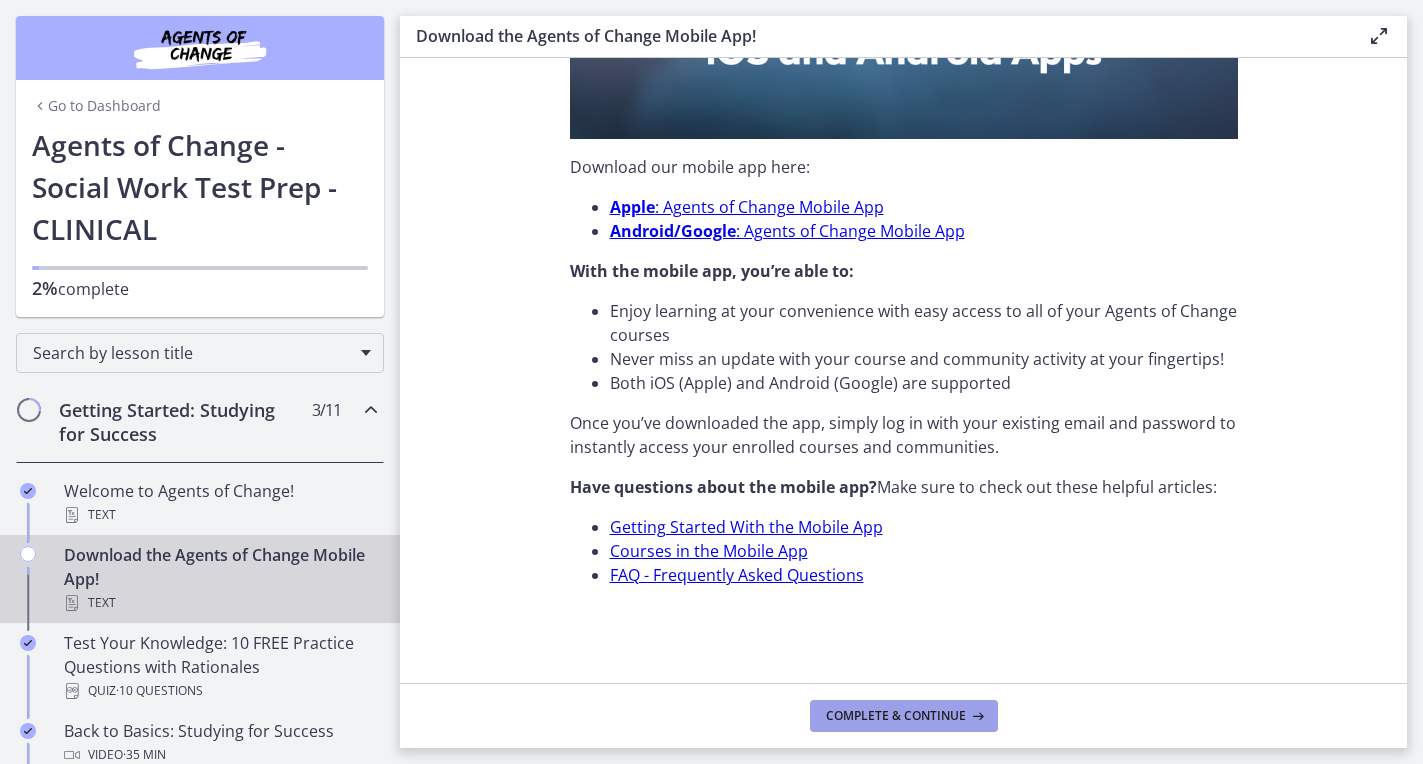 click on "Complete & continue" at bounding box center [896, 716] 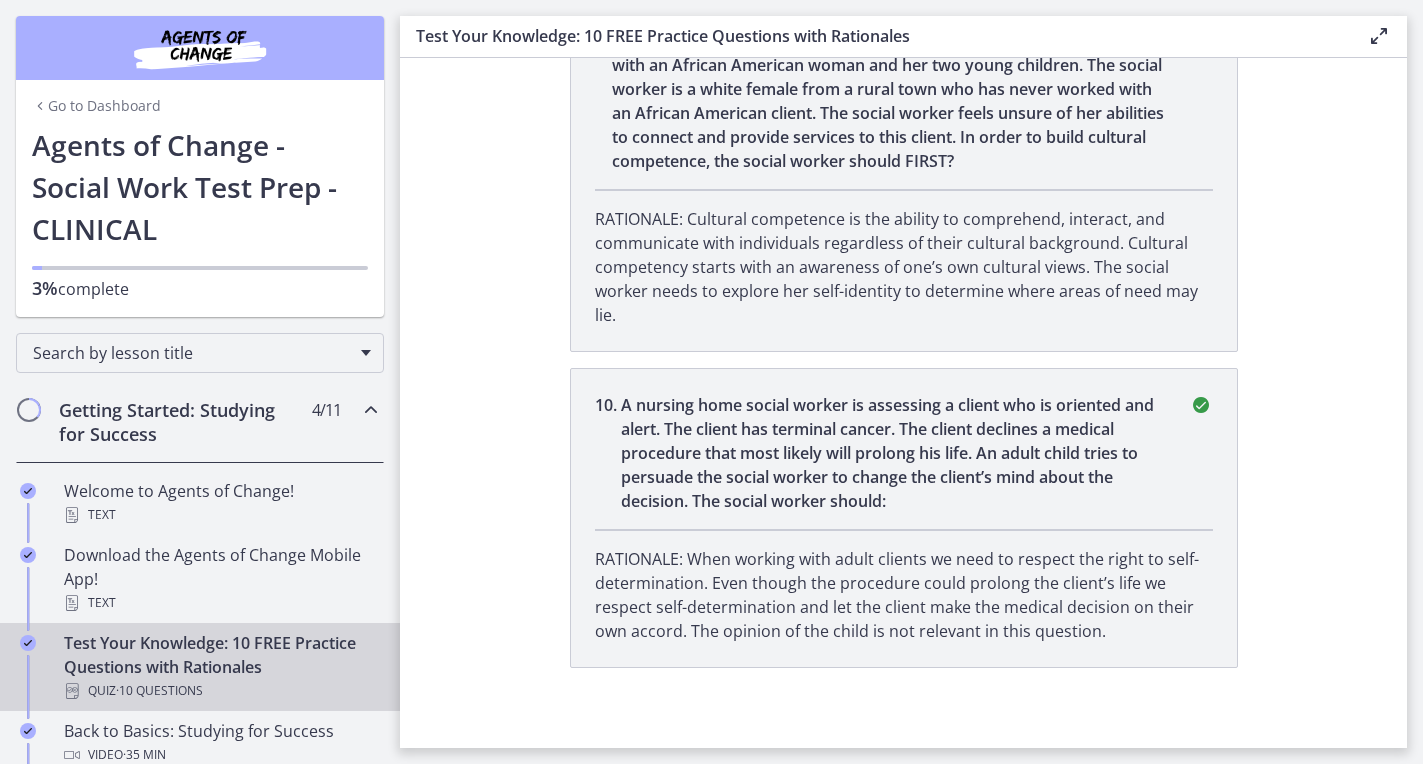 scroll, scrollTop: 2870, scrollLeft: 0, axis: vertical 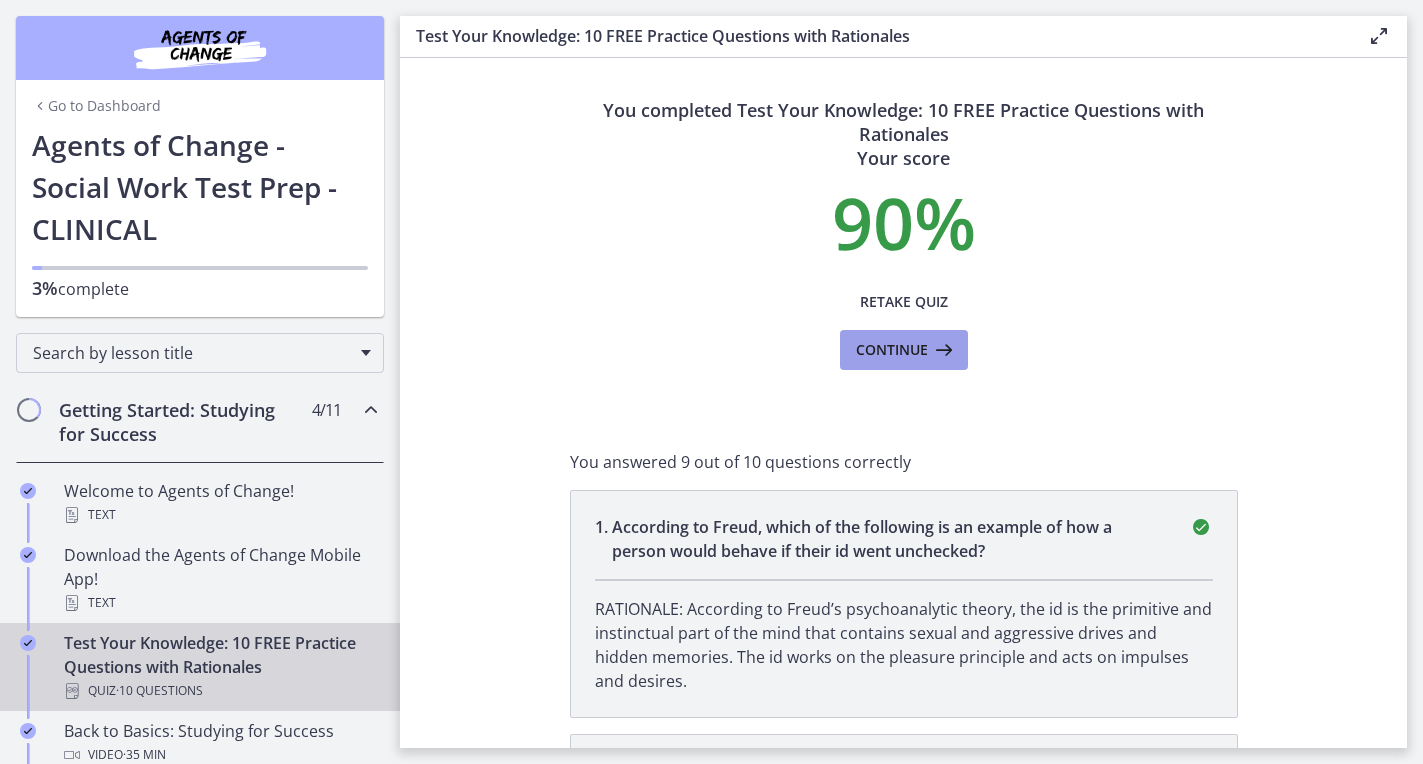 click on "Continue" at bounding box center [904, 350] 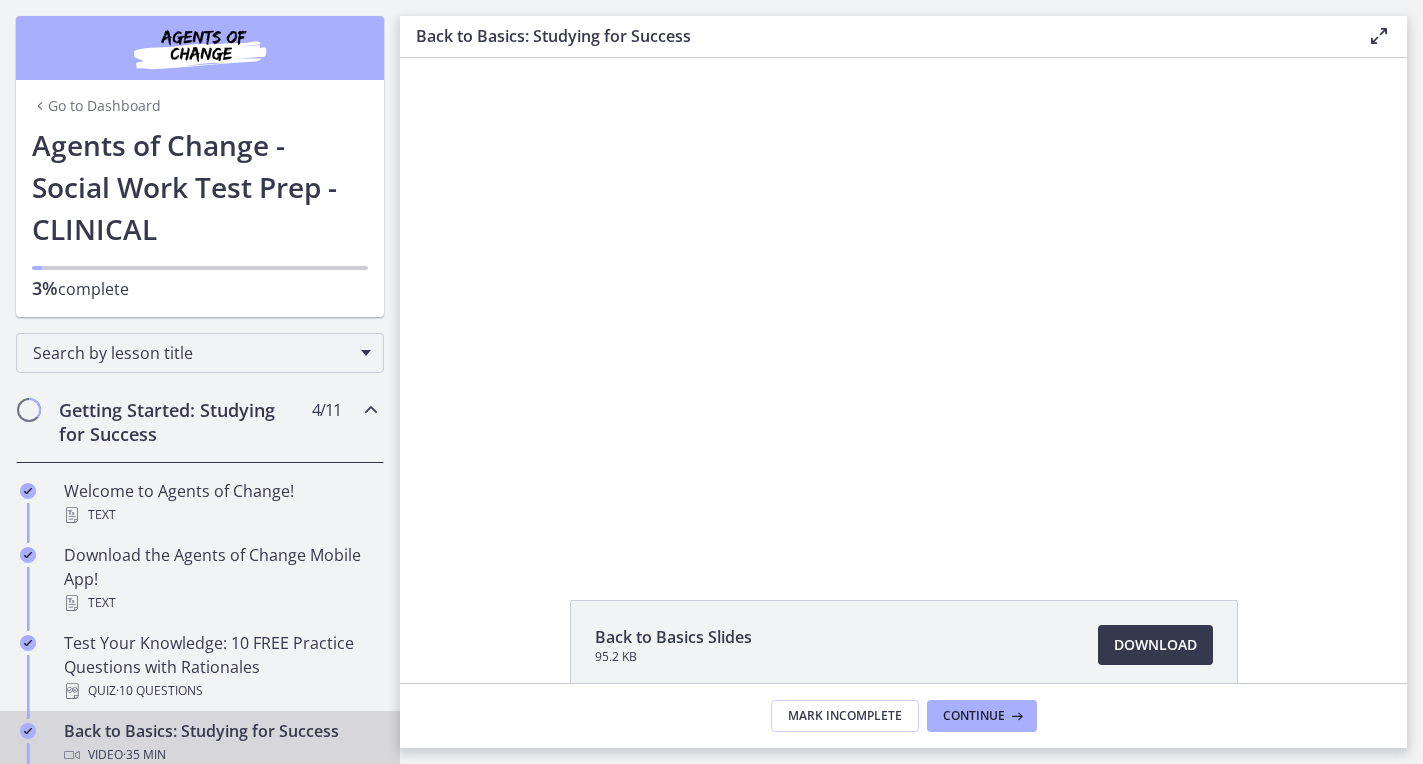 scroll, scrollTop: 0, scrollLeft: 0, axis: both 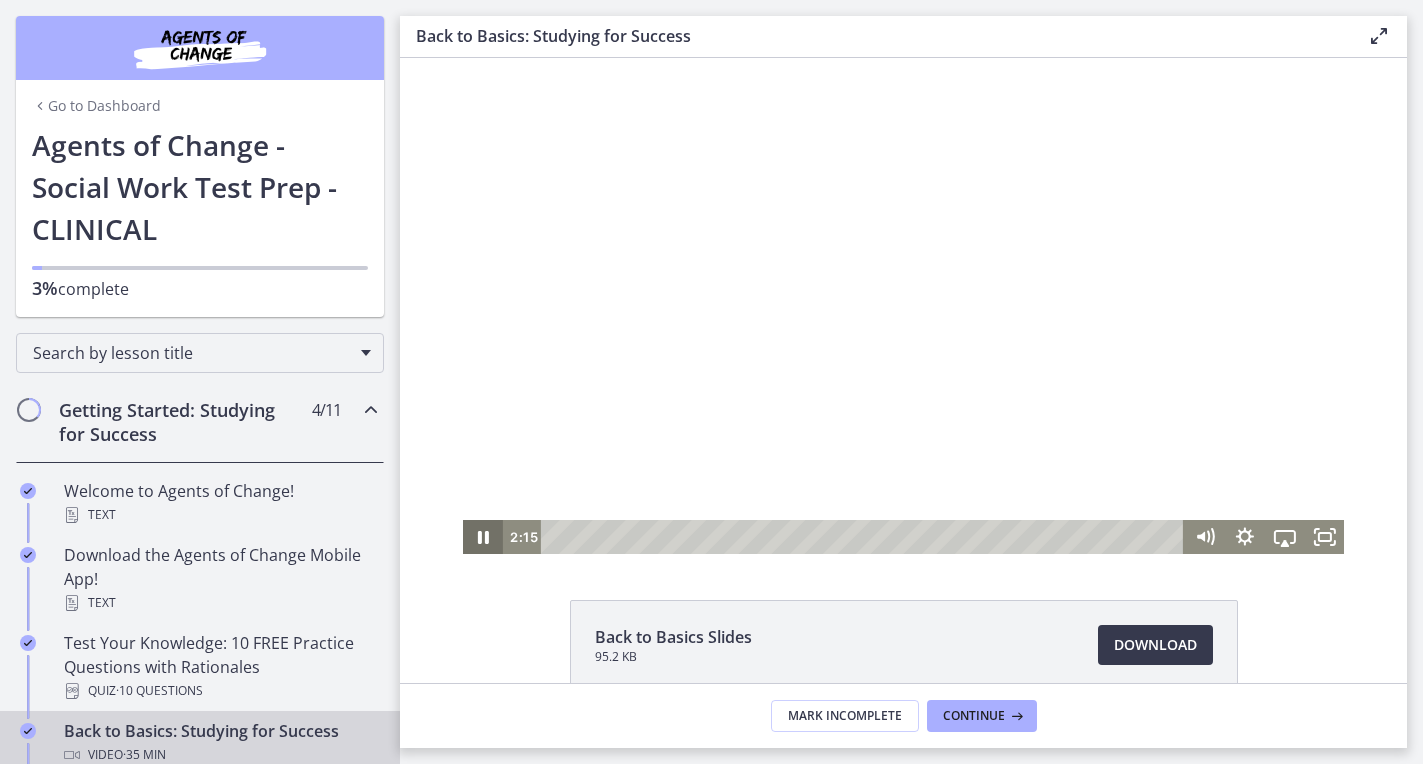 click 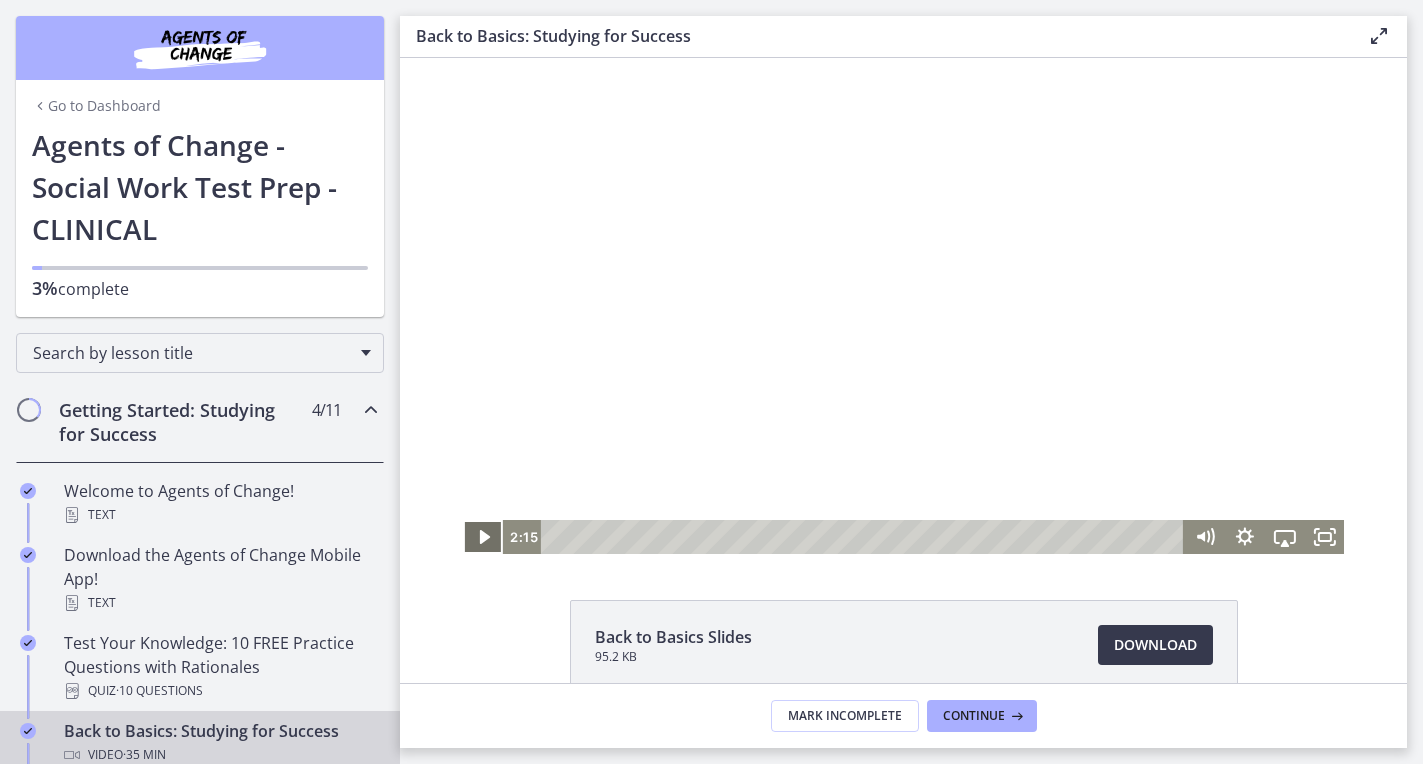 click 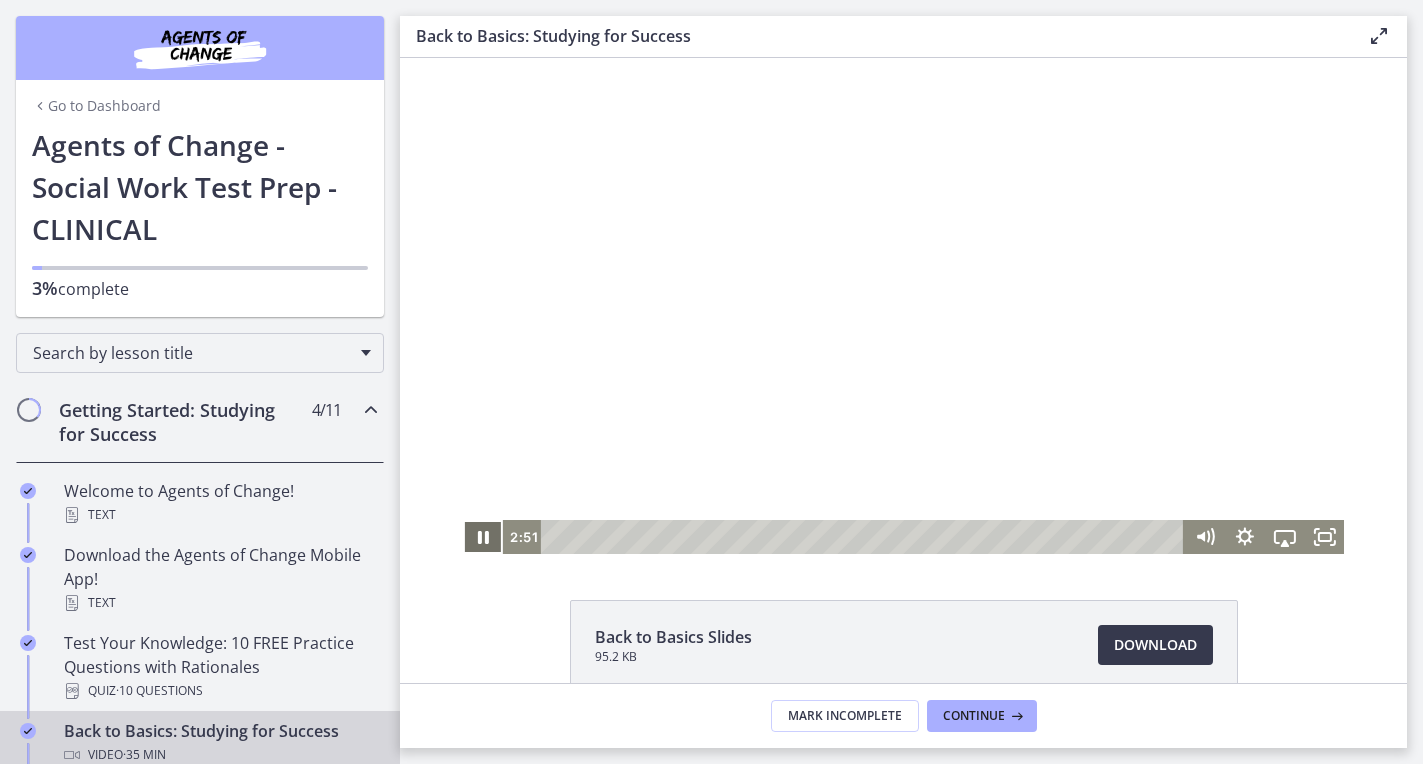 click 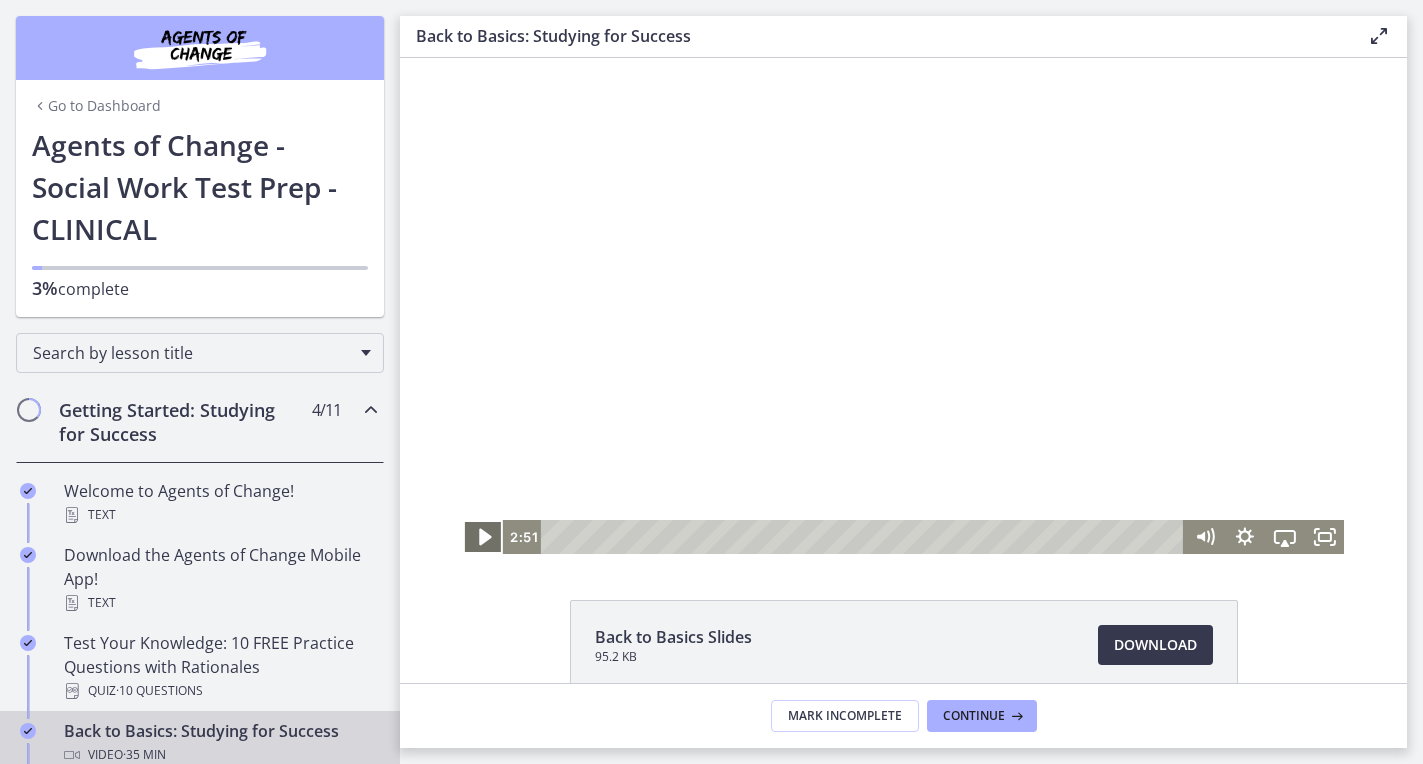 click 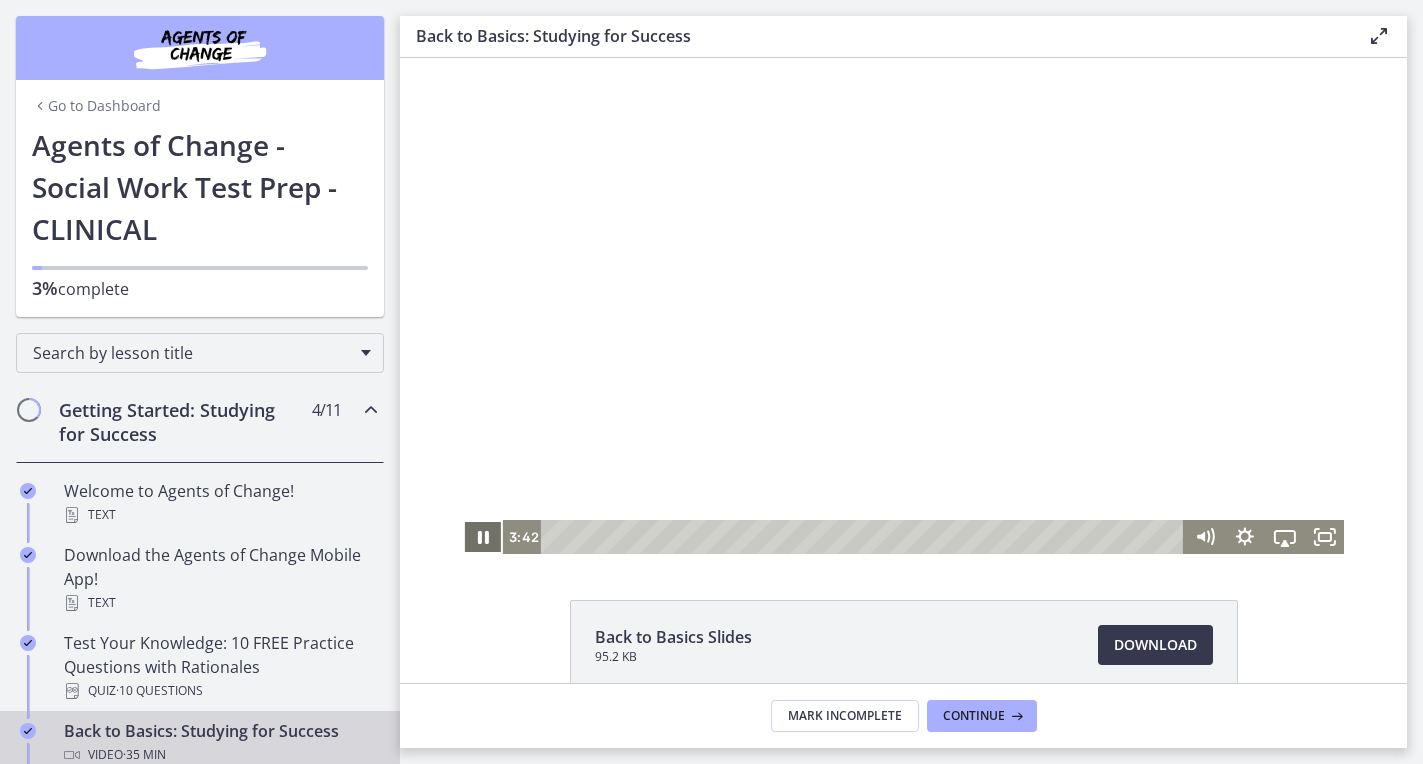 click 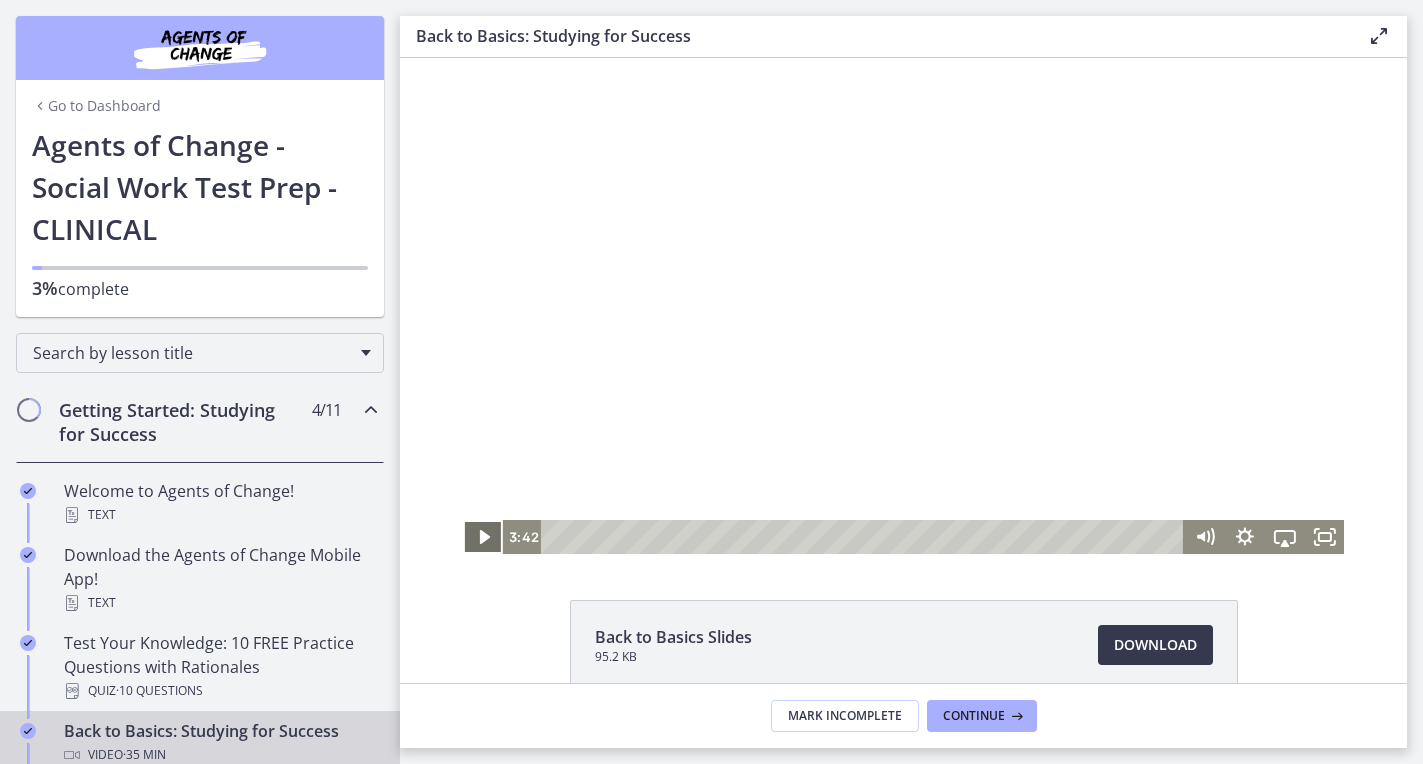 click 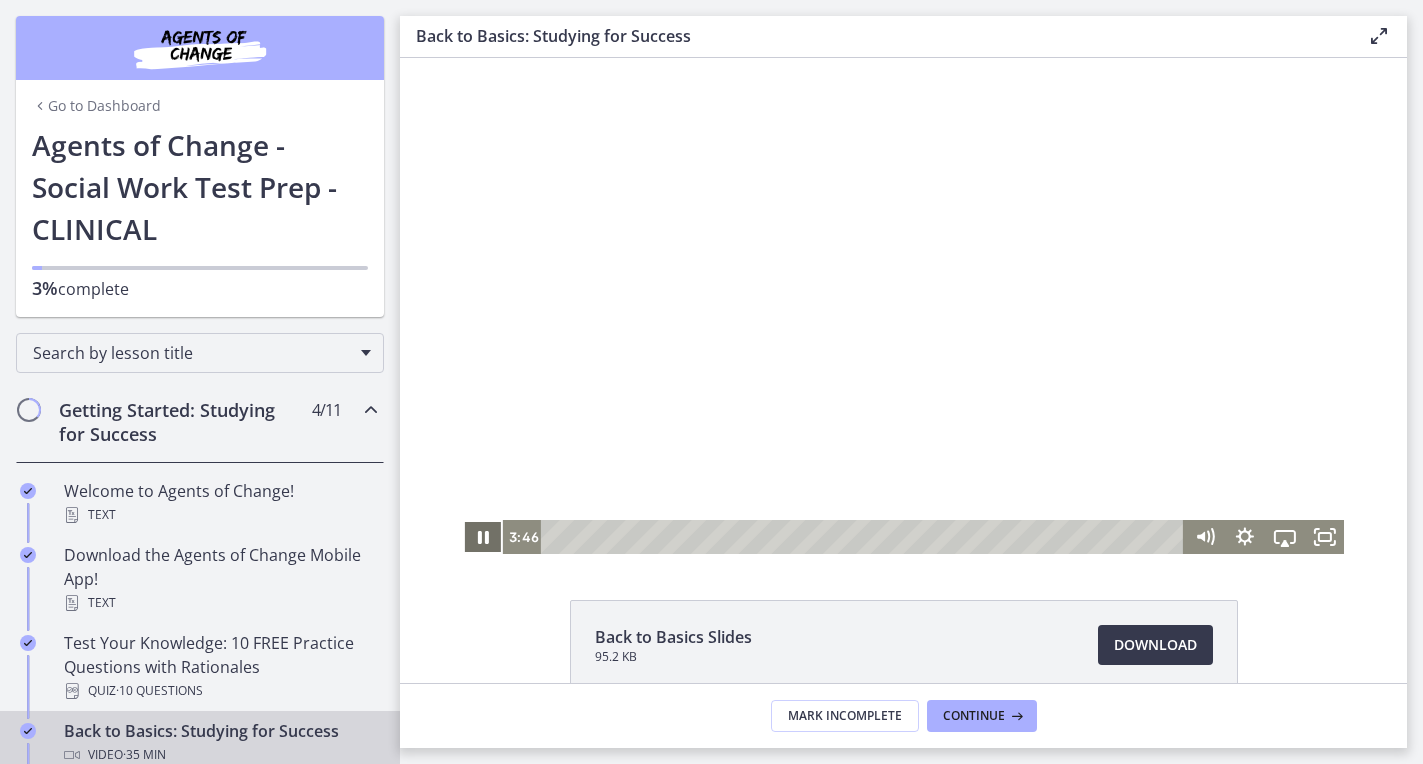click 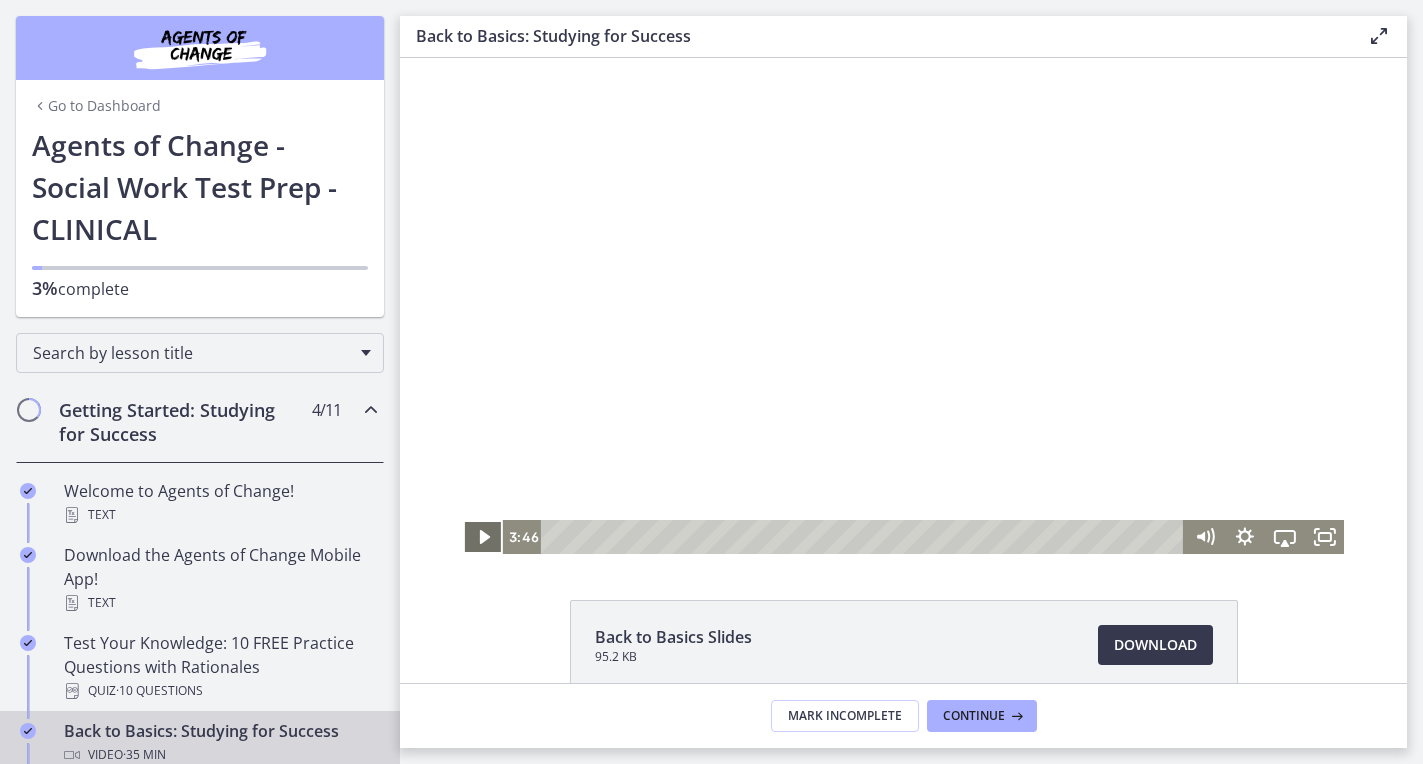 click 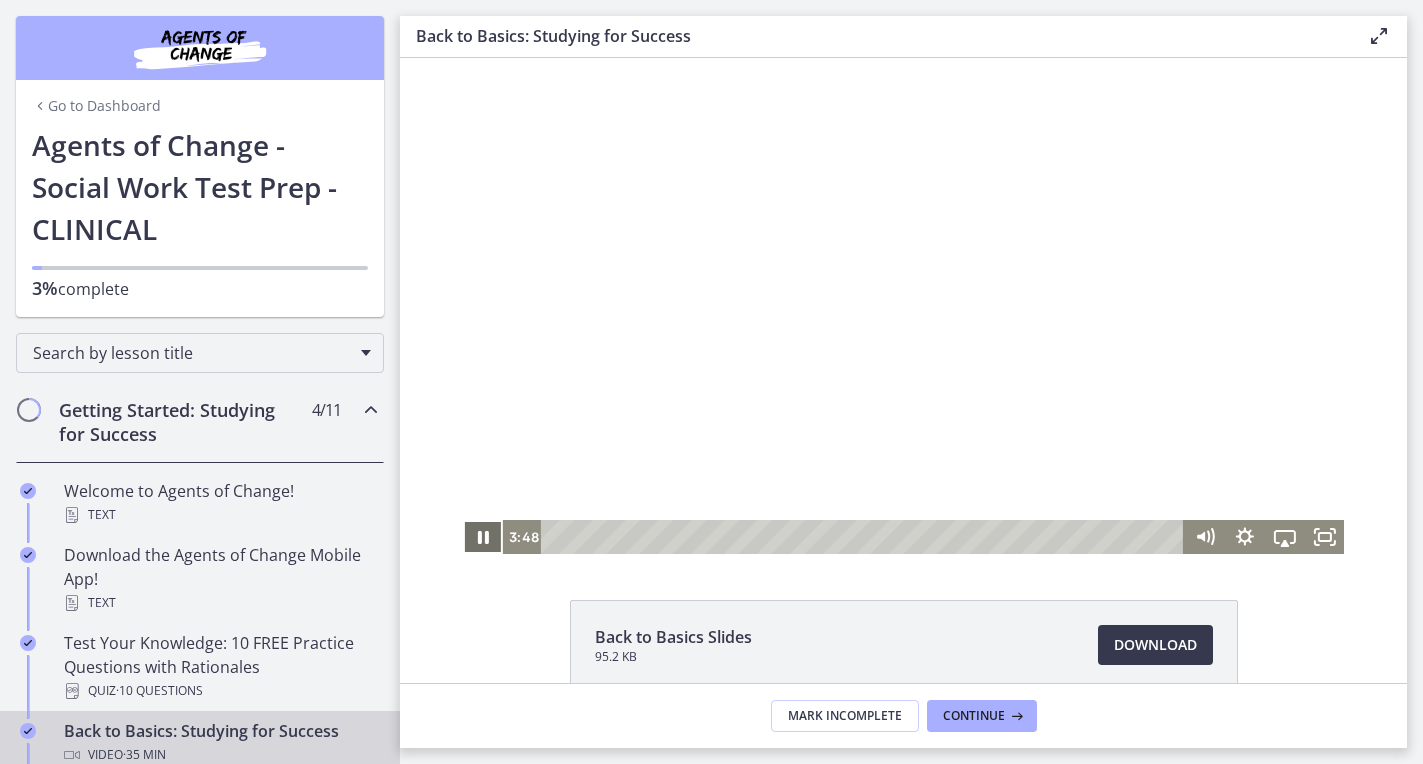click 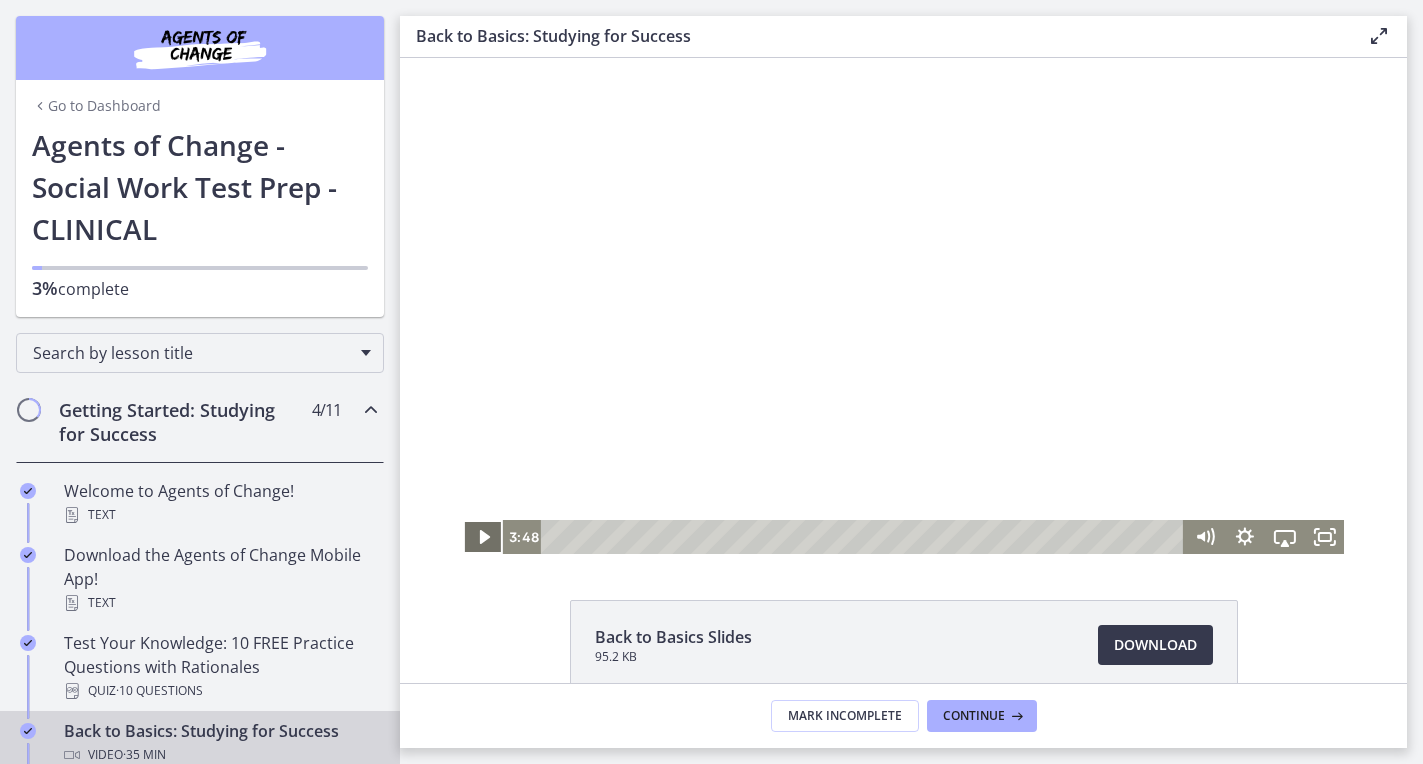 click 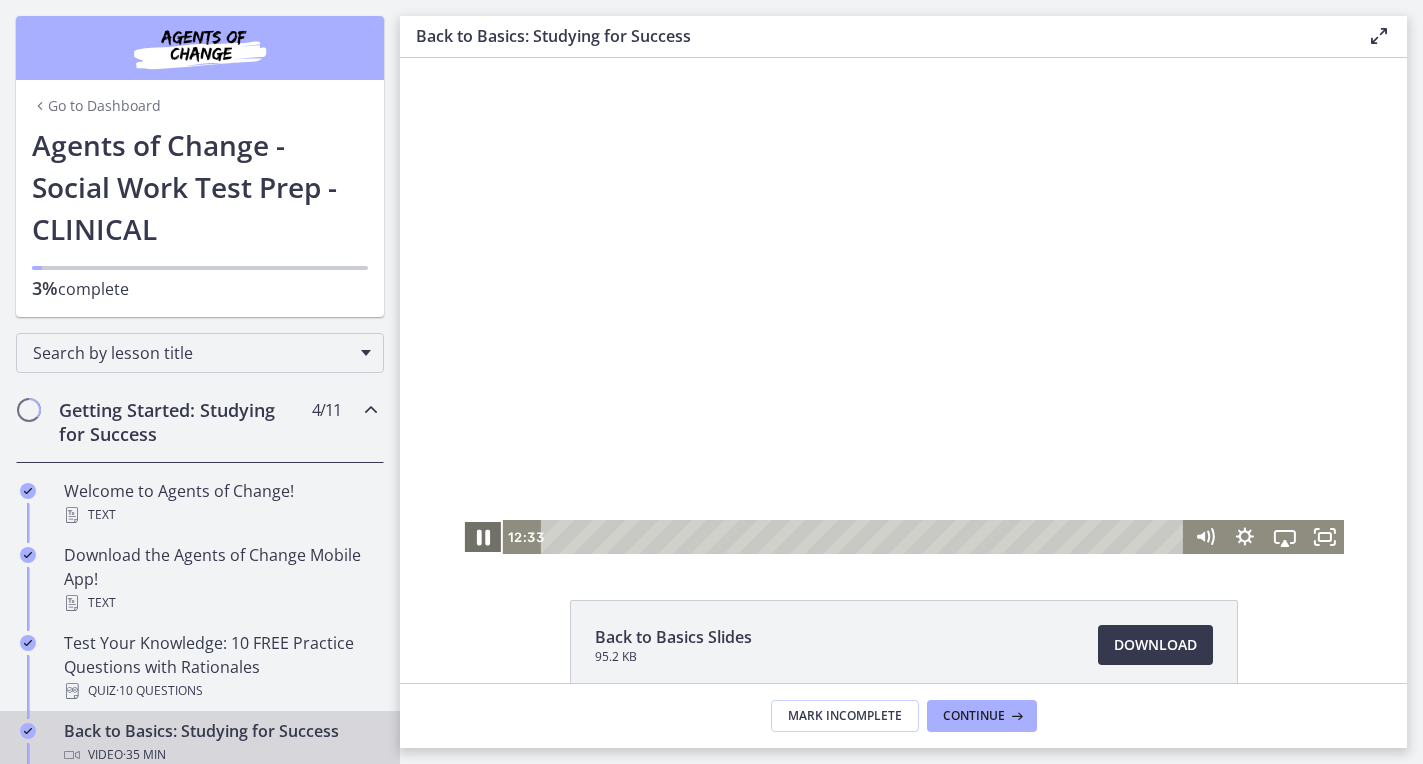 click 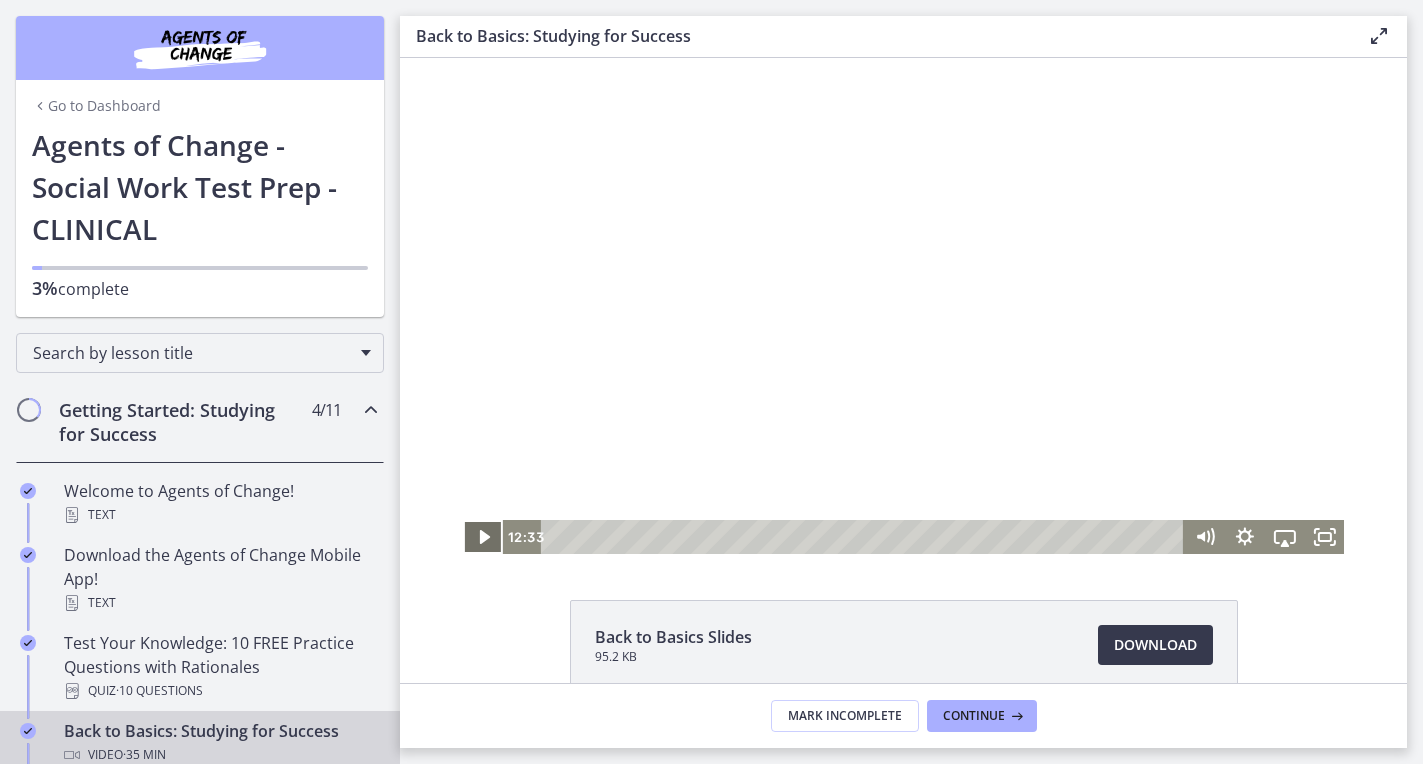 click 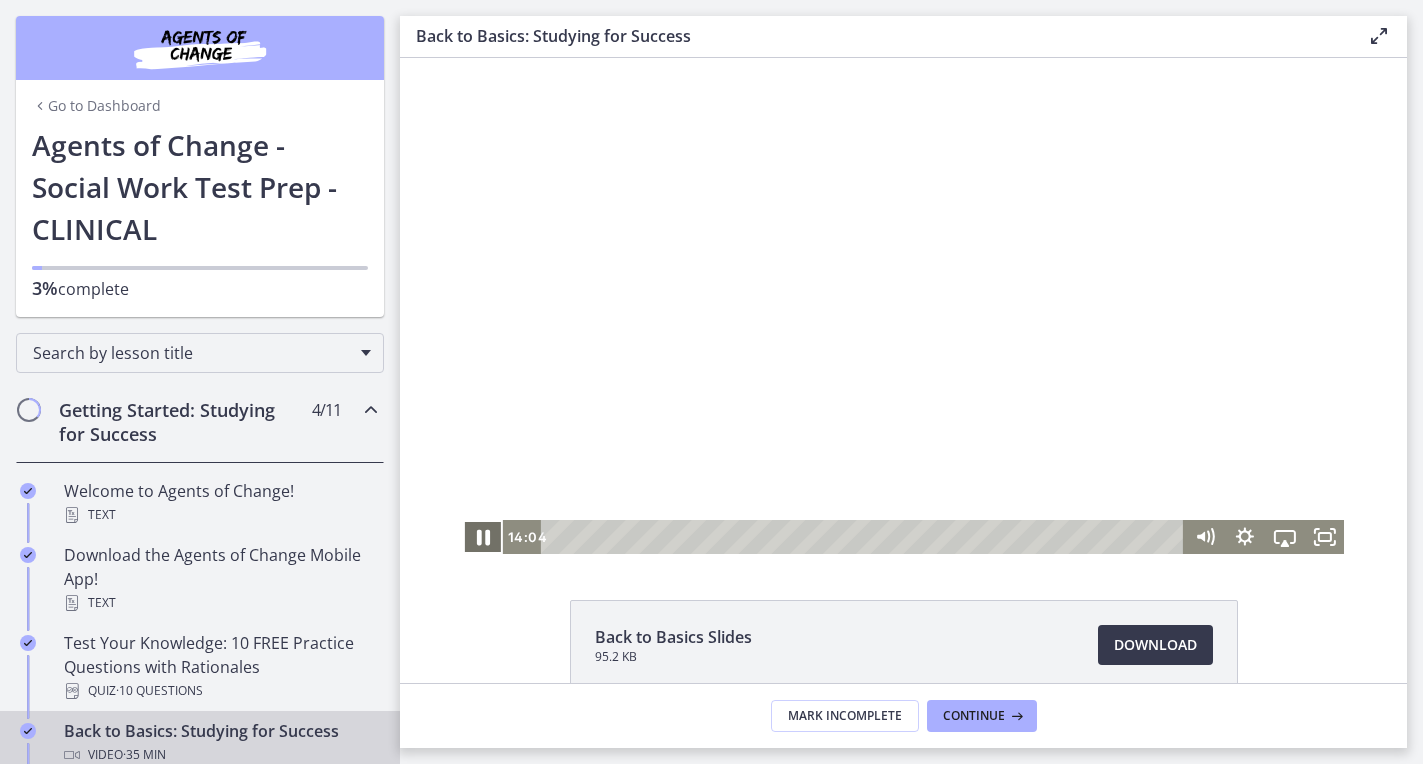 click 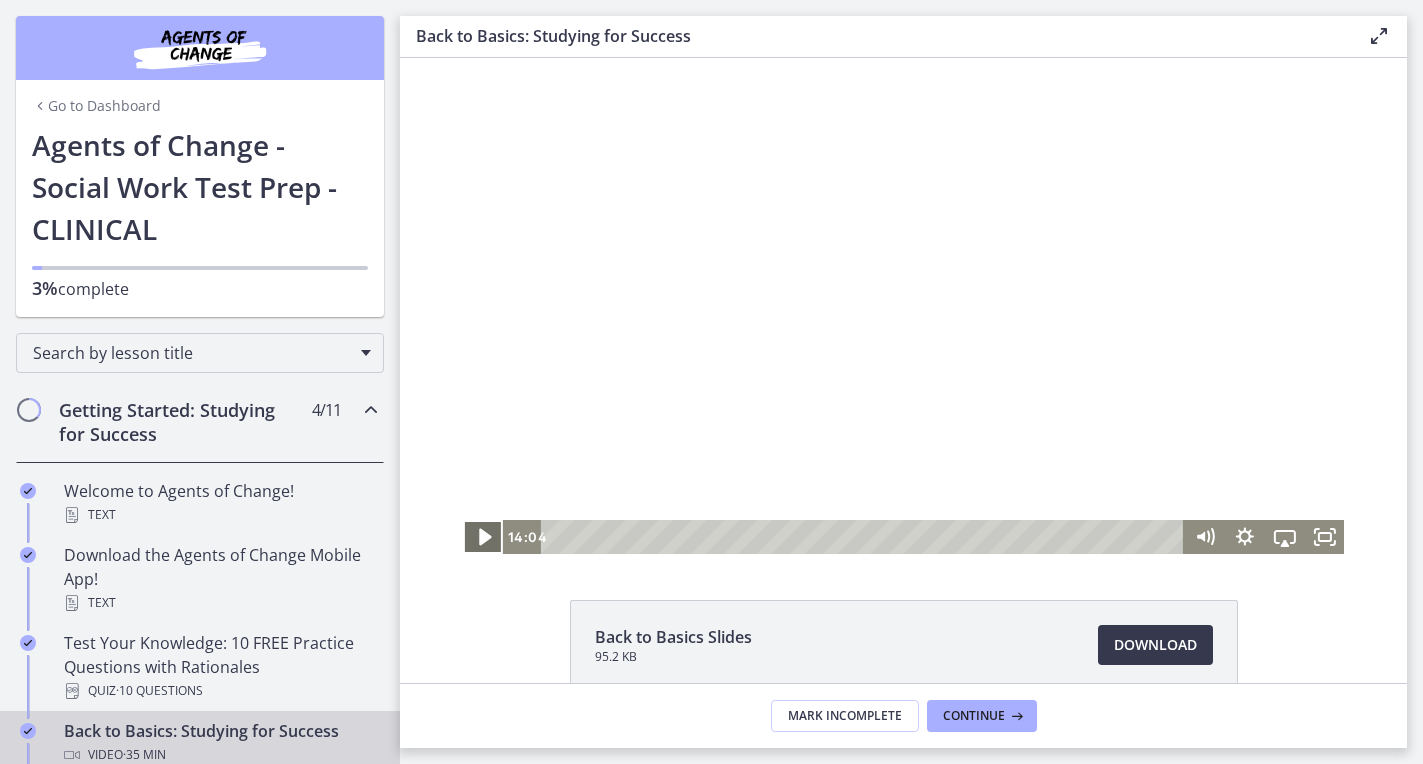 click 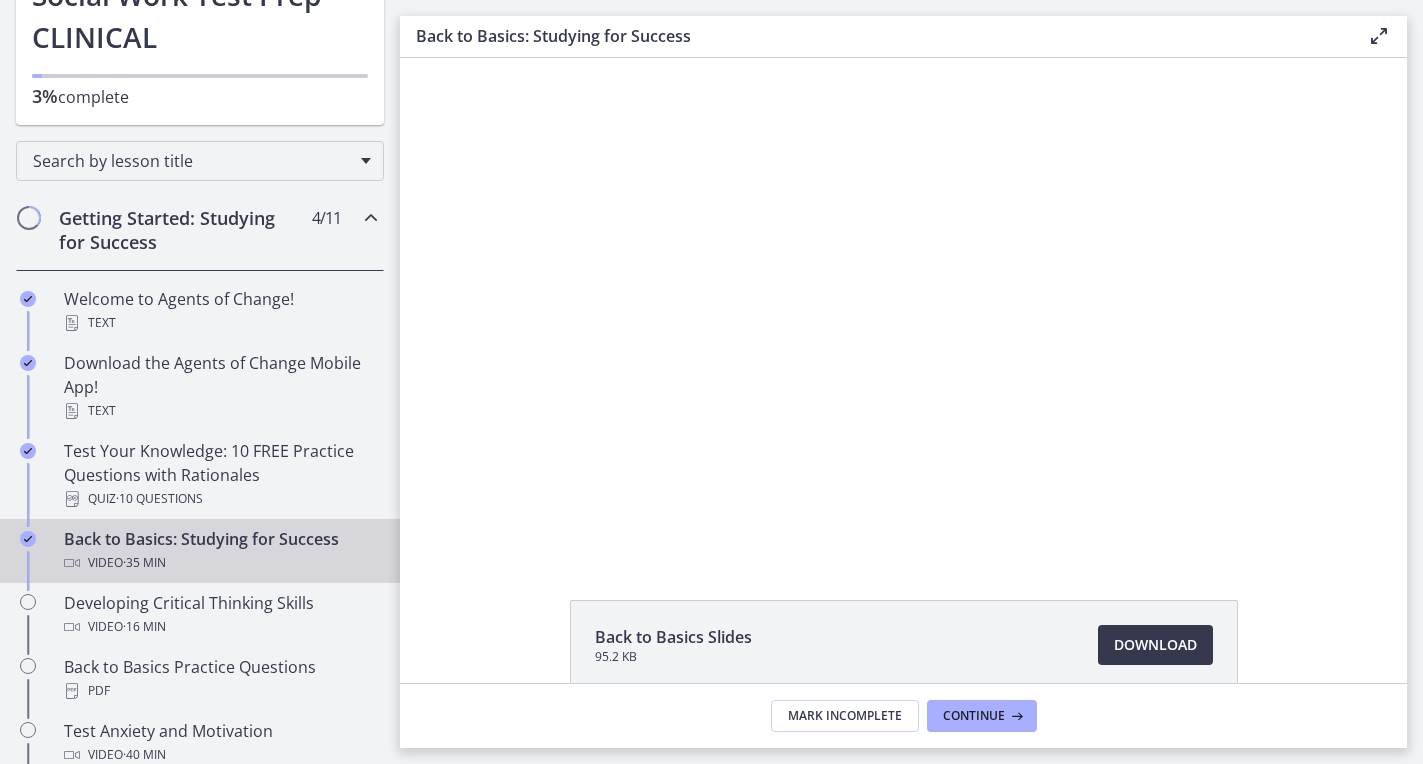 scroll, scrollTop: 191, scrollLeft: 0, axis: vertical 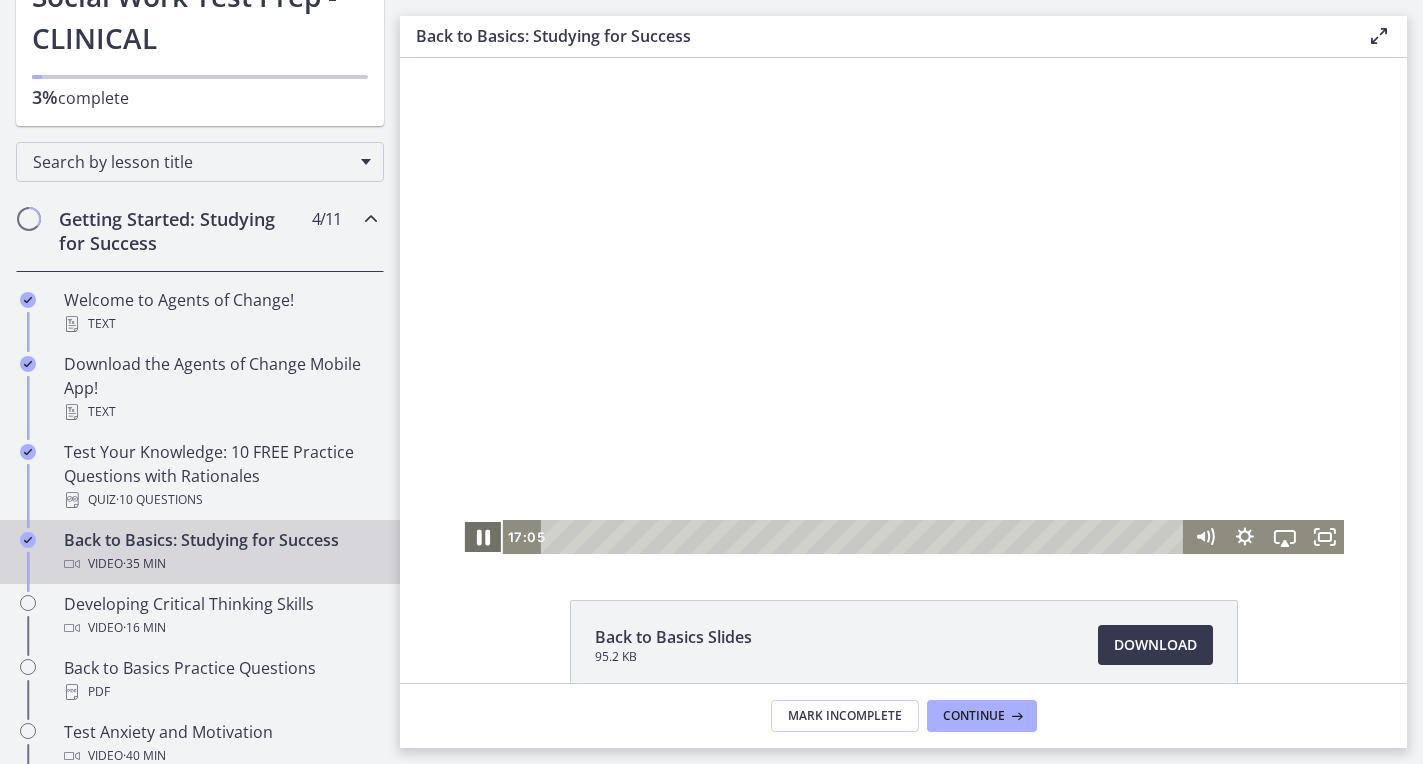 click 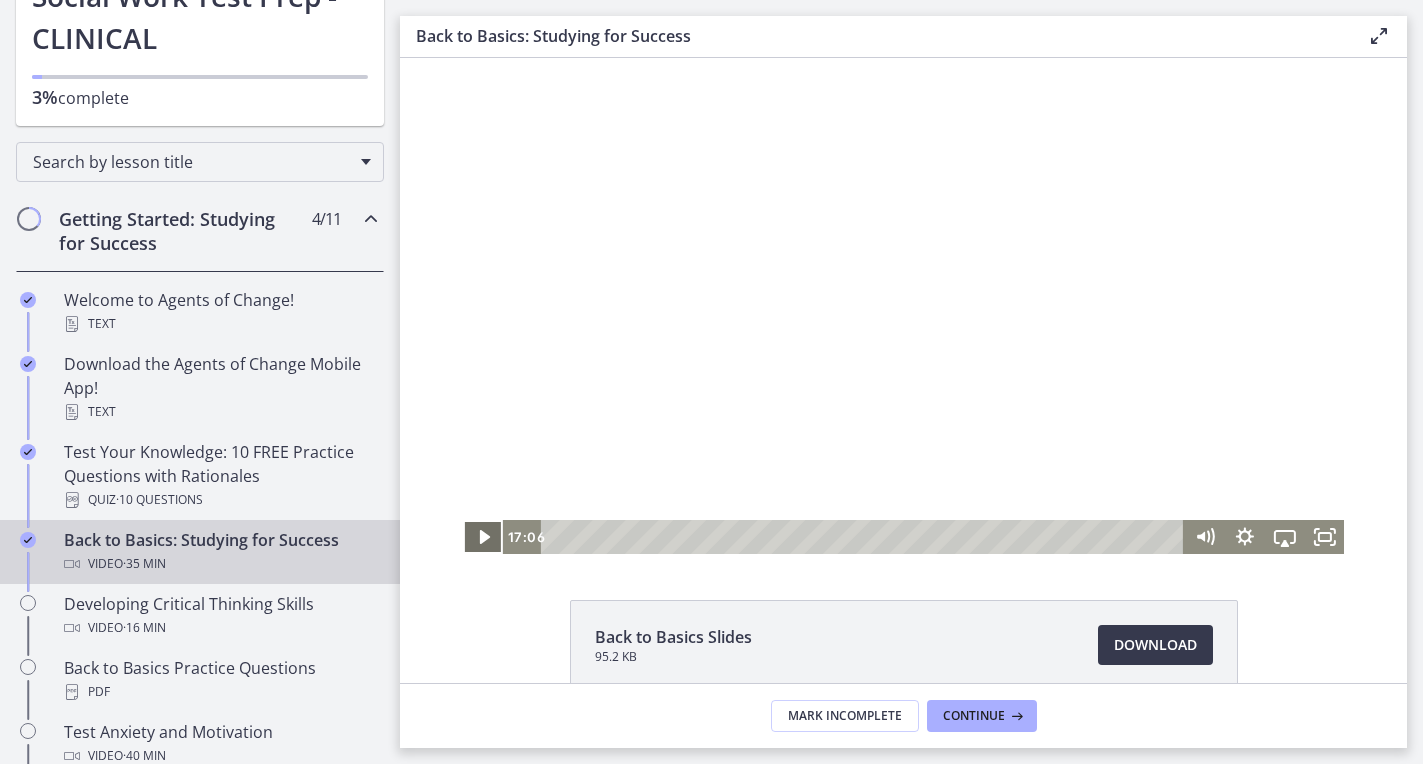 click 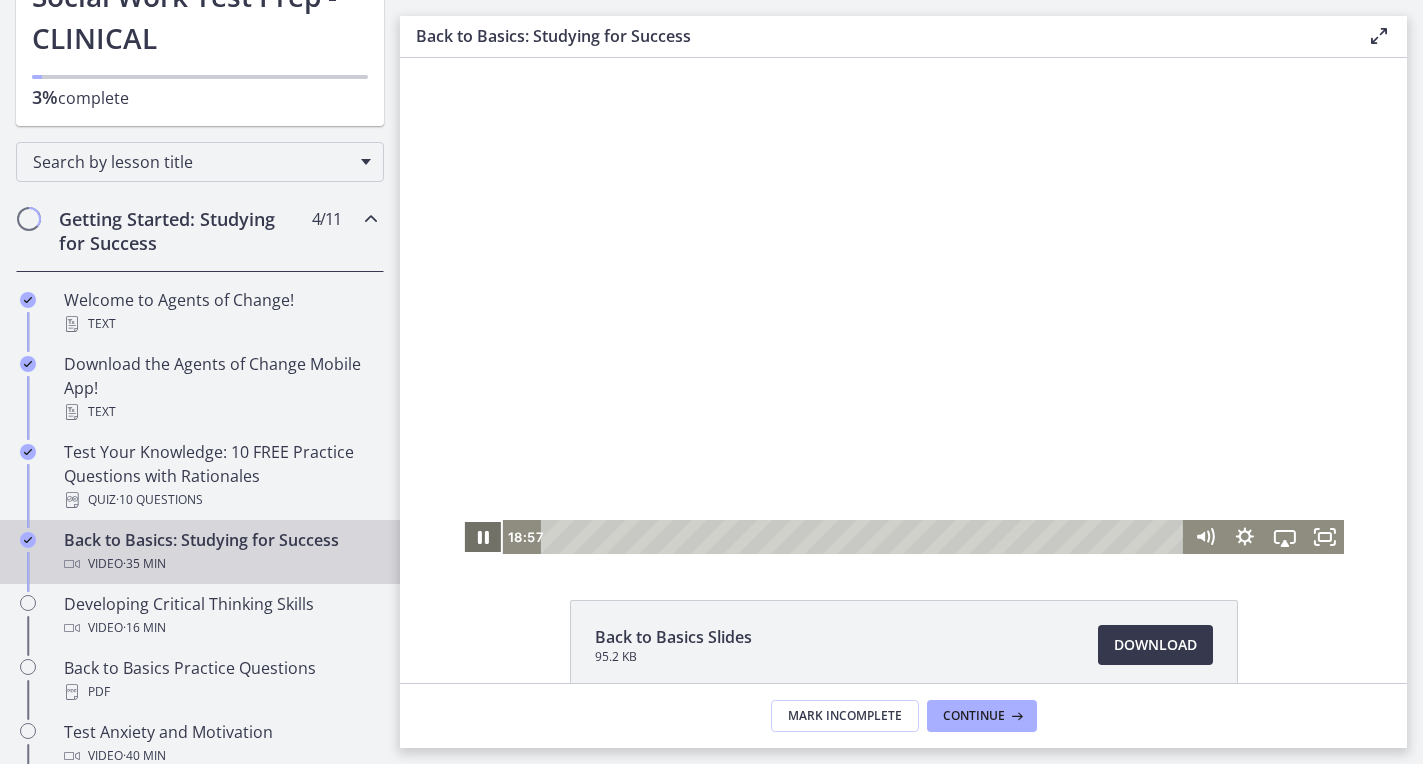 click 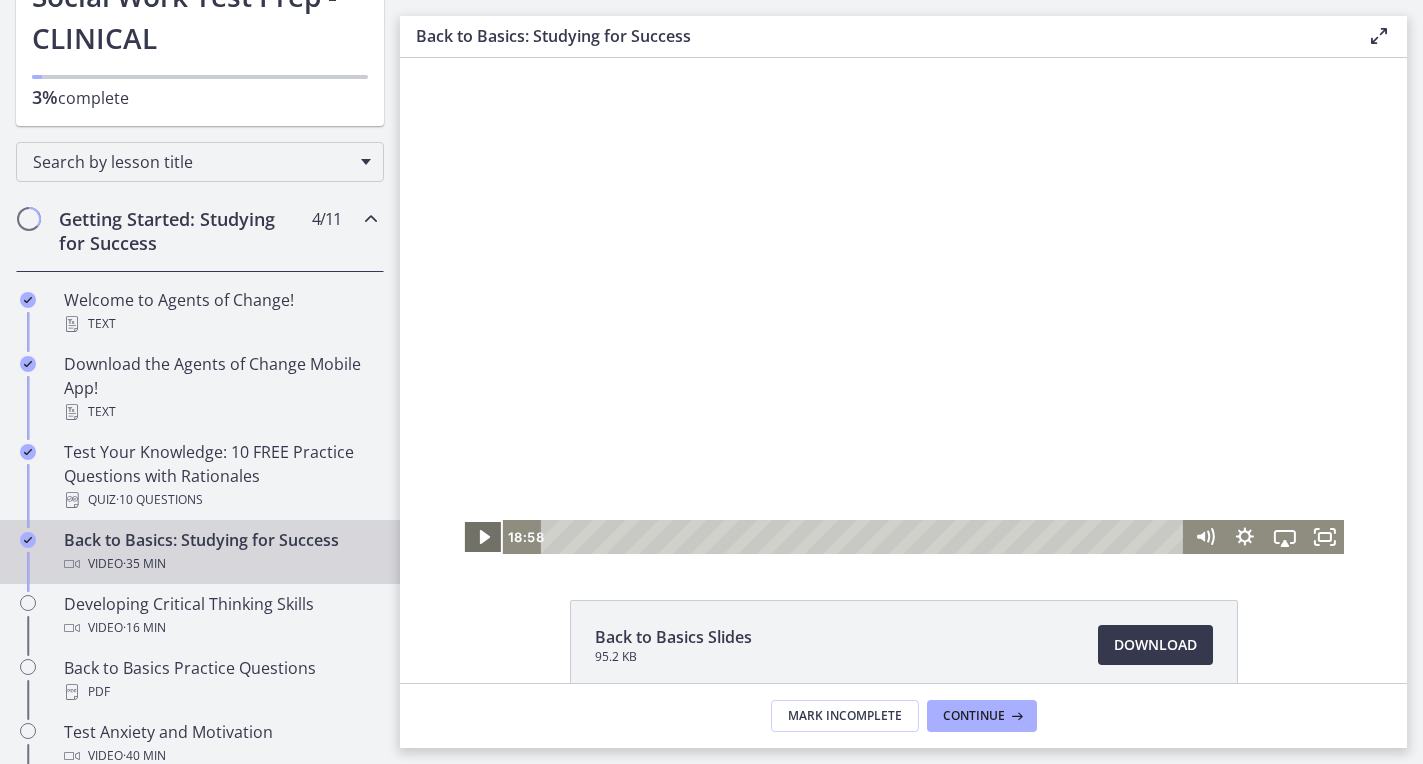 click 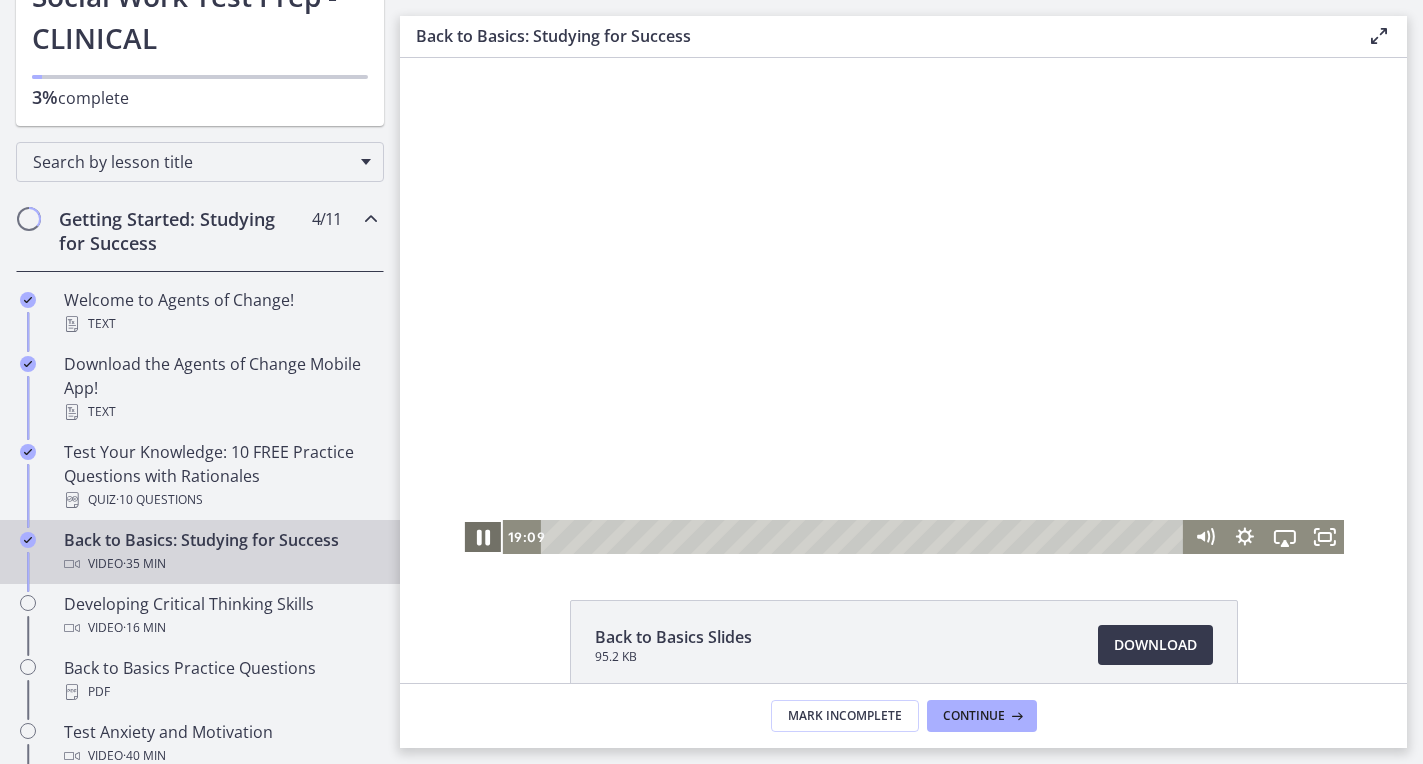 click 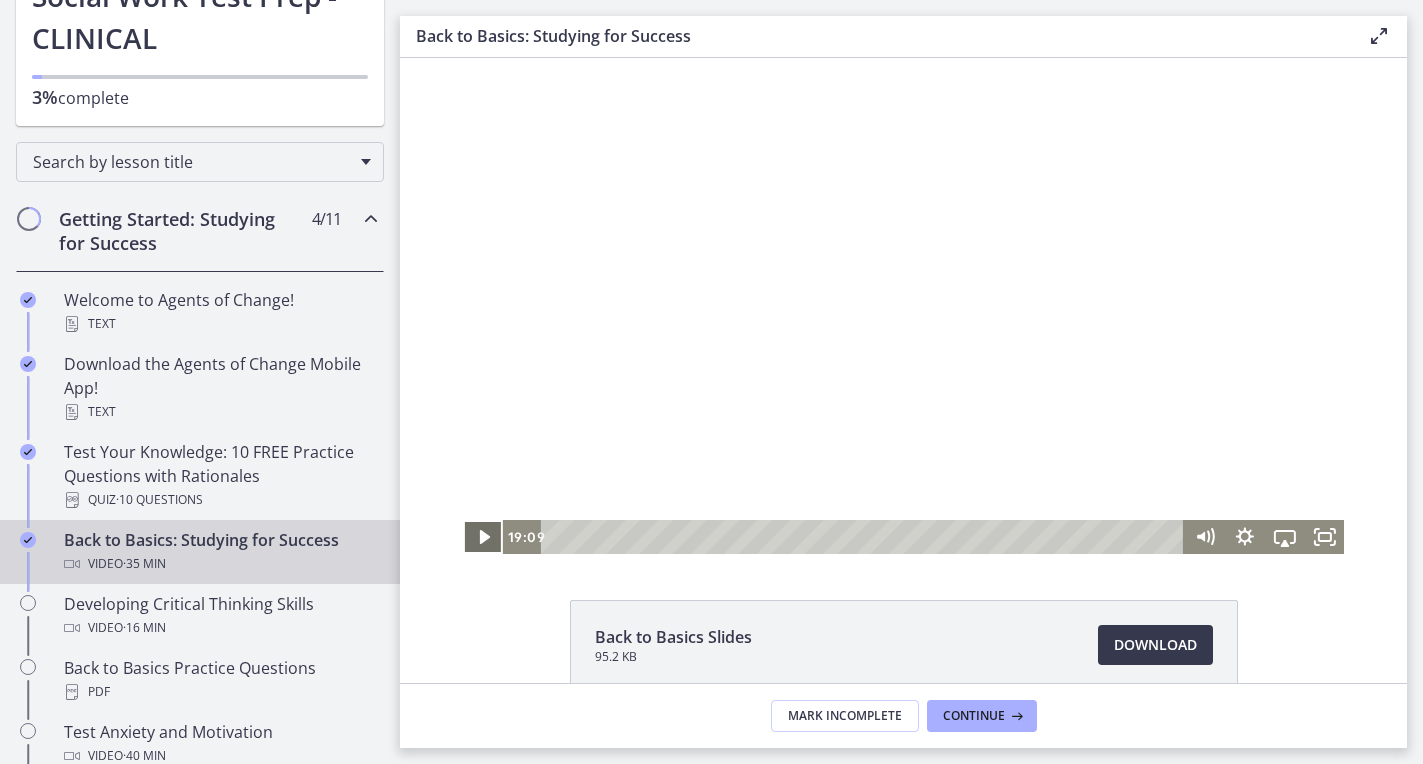 click 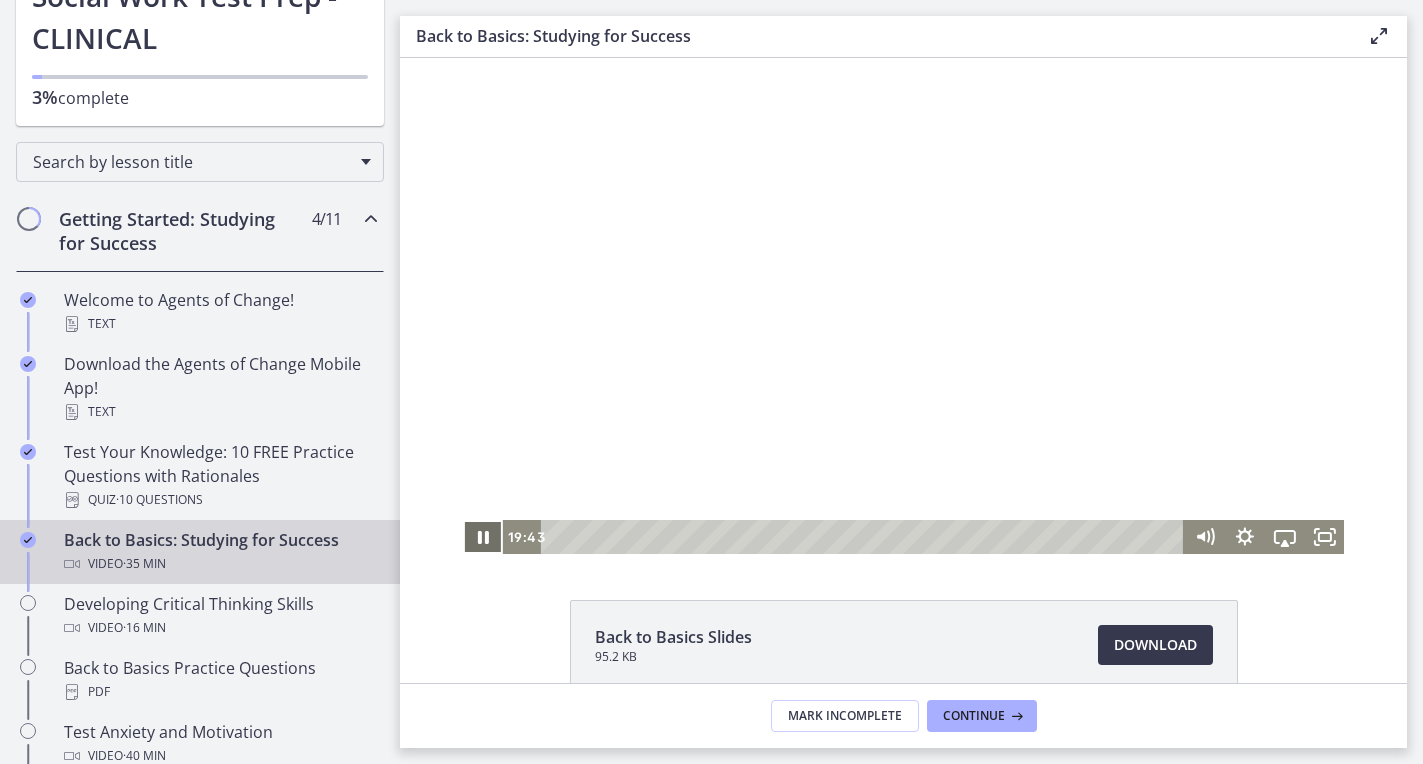 click 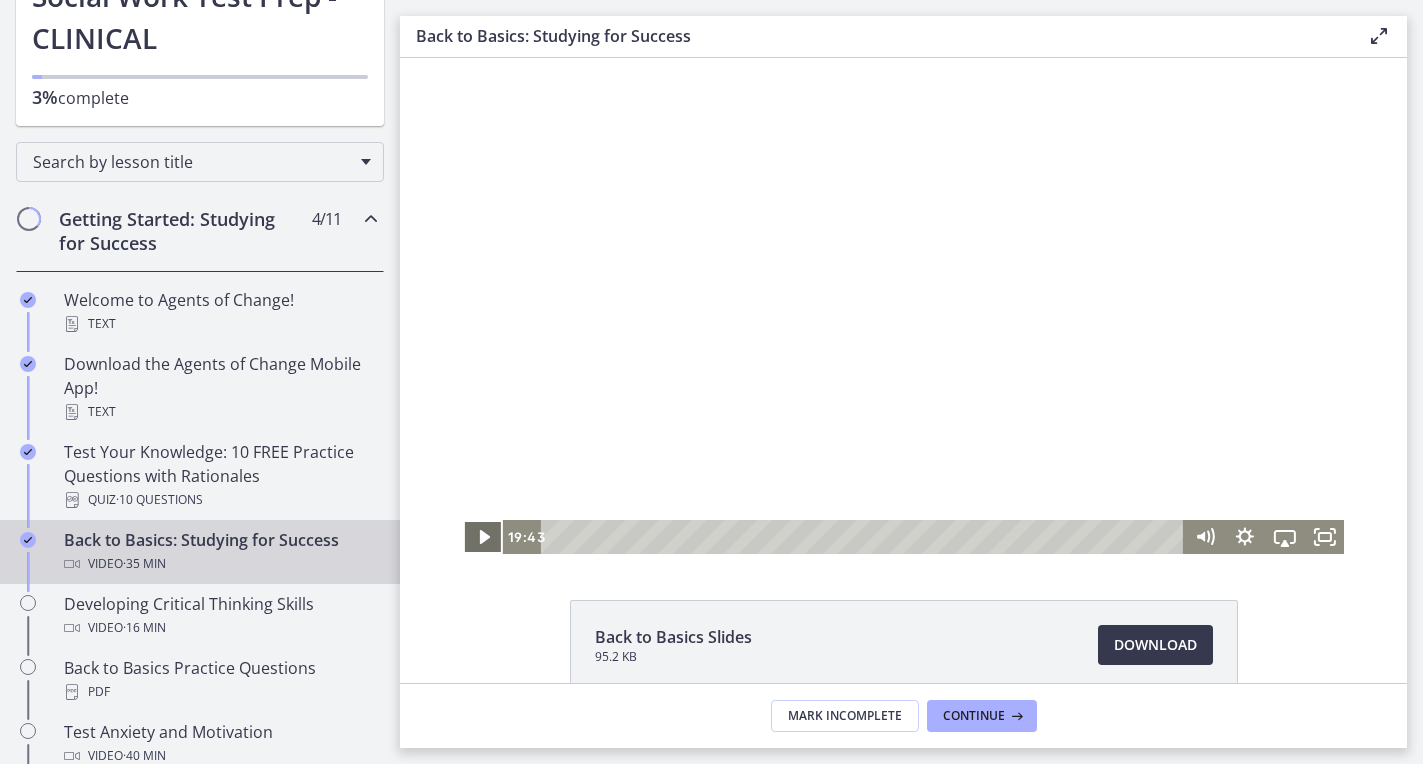 click 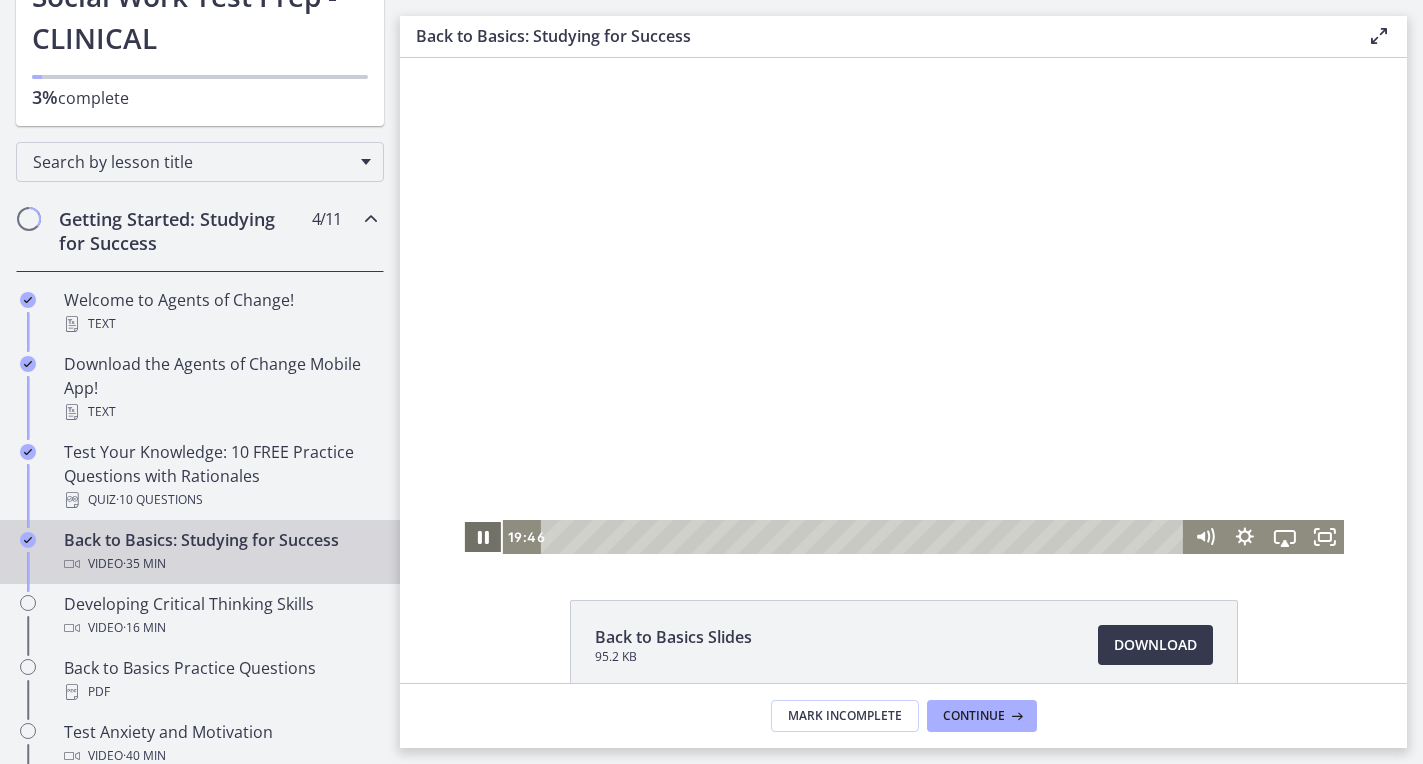 click 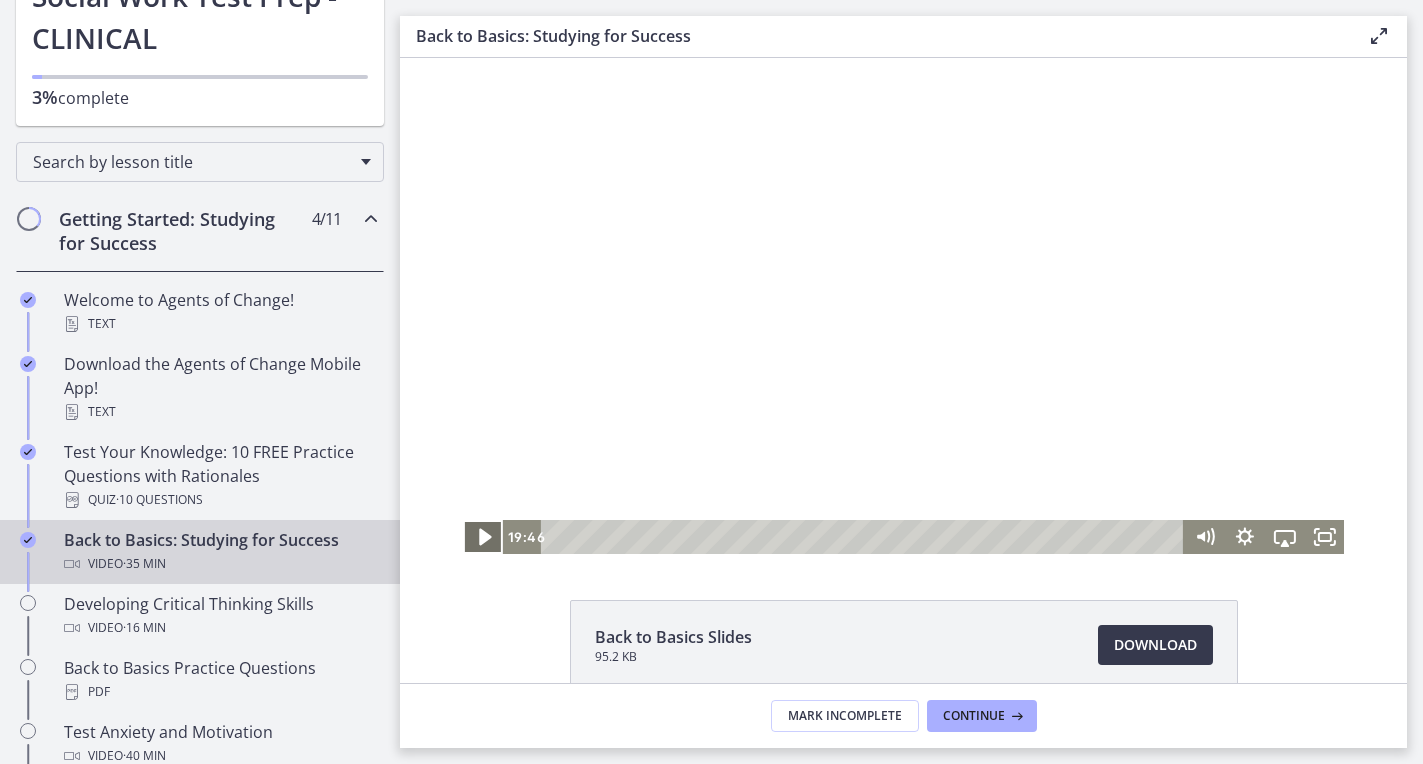 click 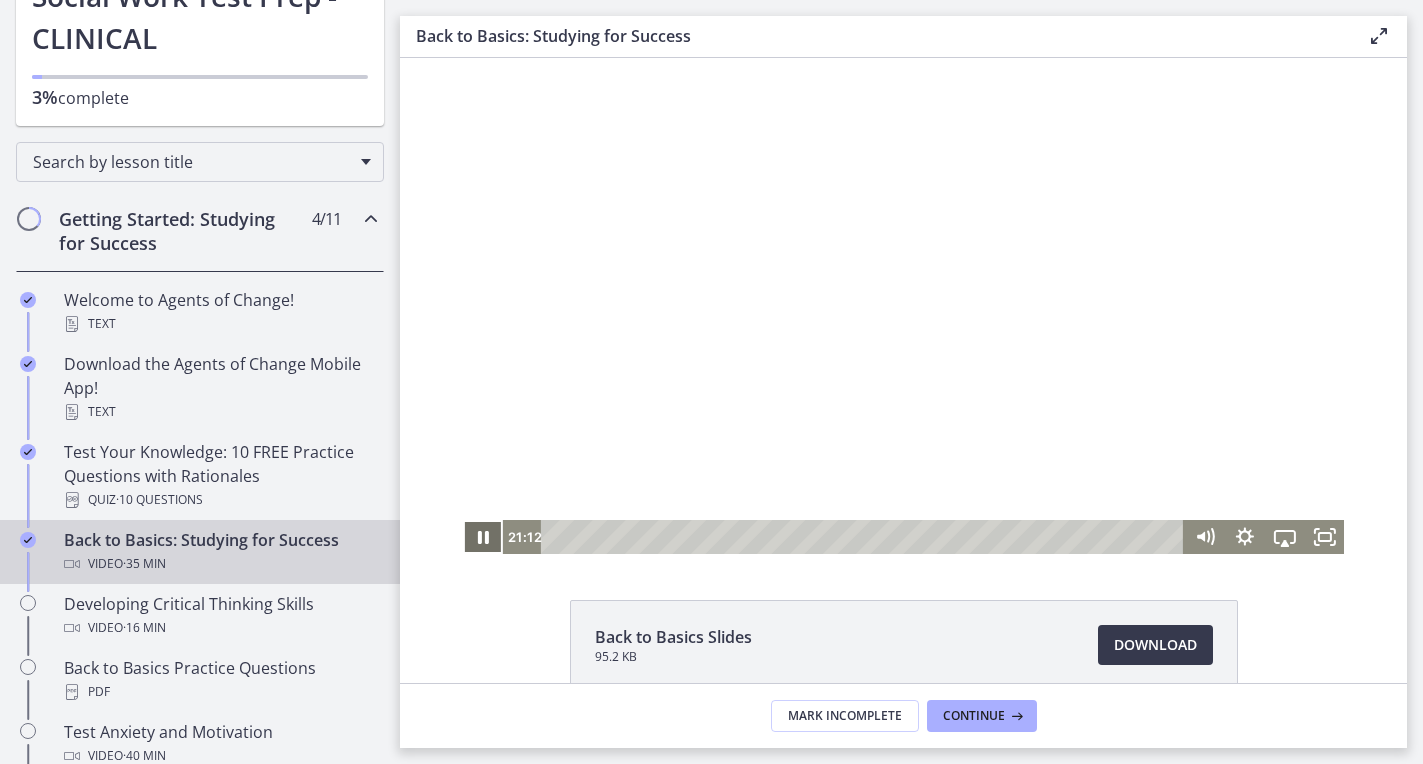 click 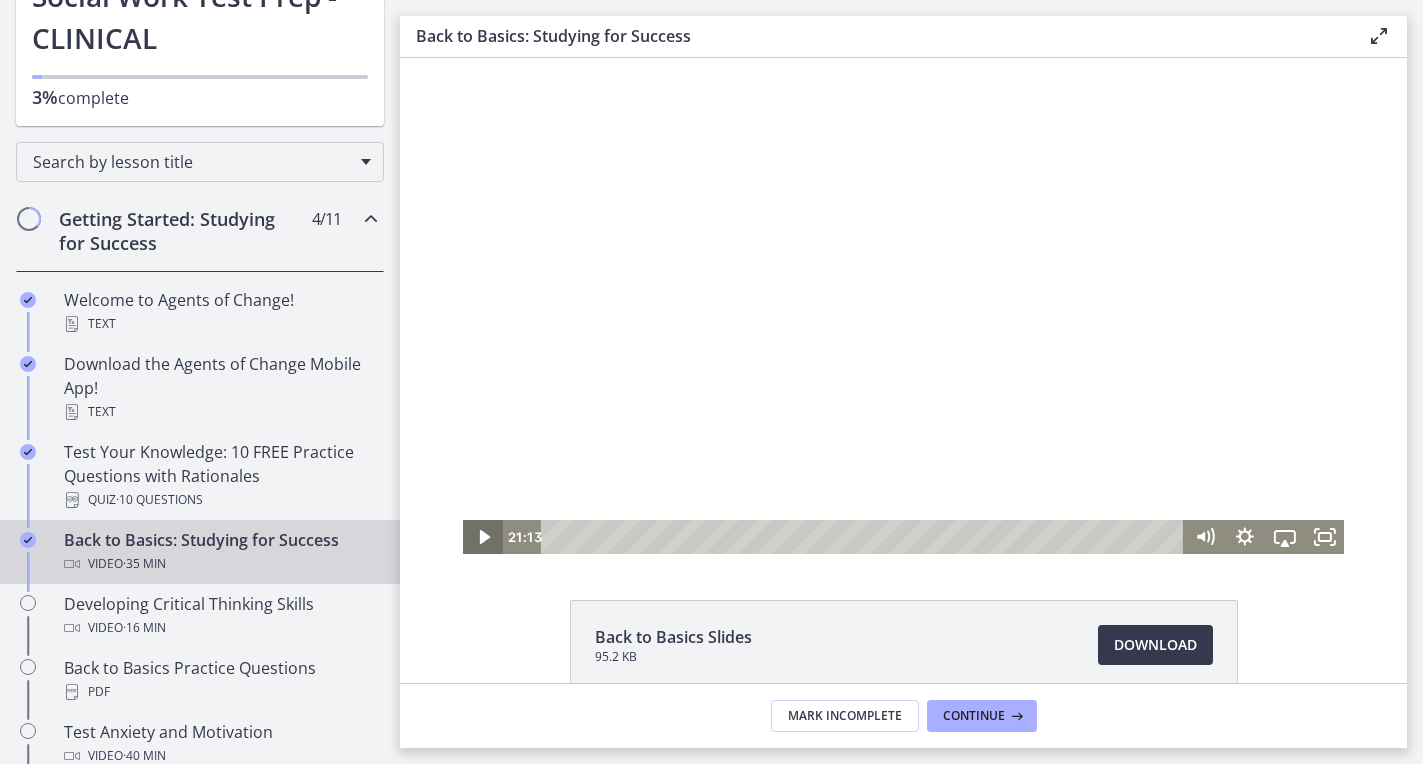 type 